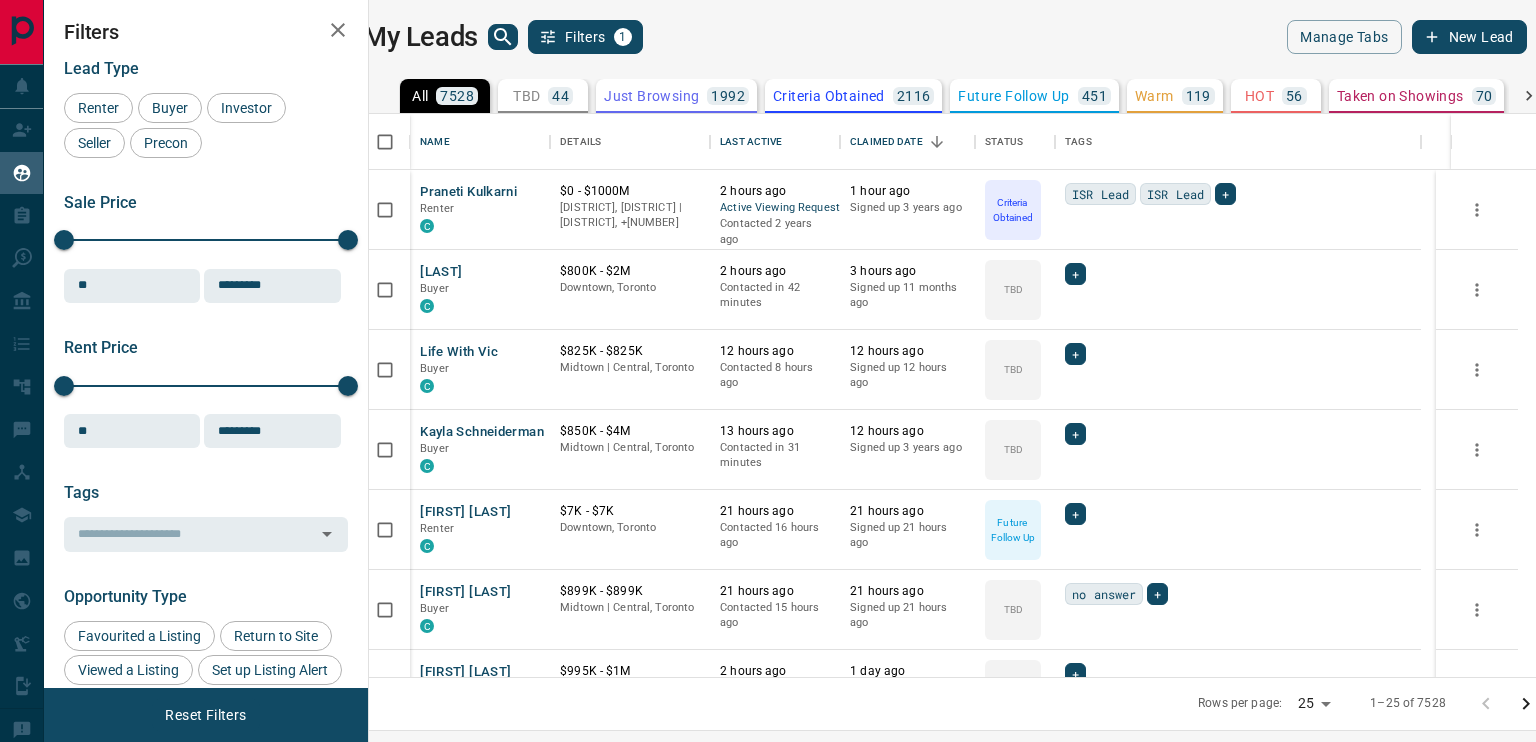 scroll, scrollTop: 0, scrollLeft: 0, axis: both 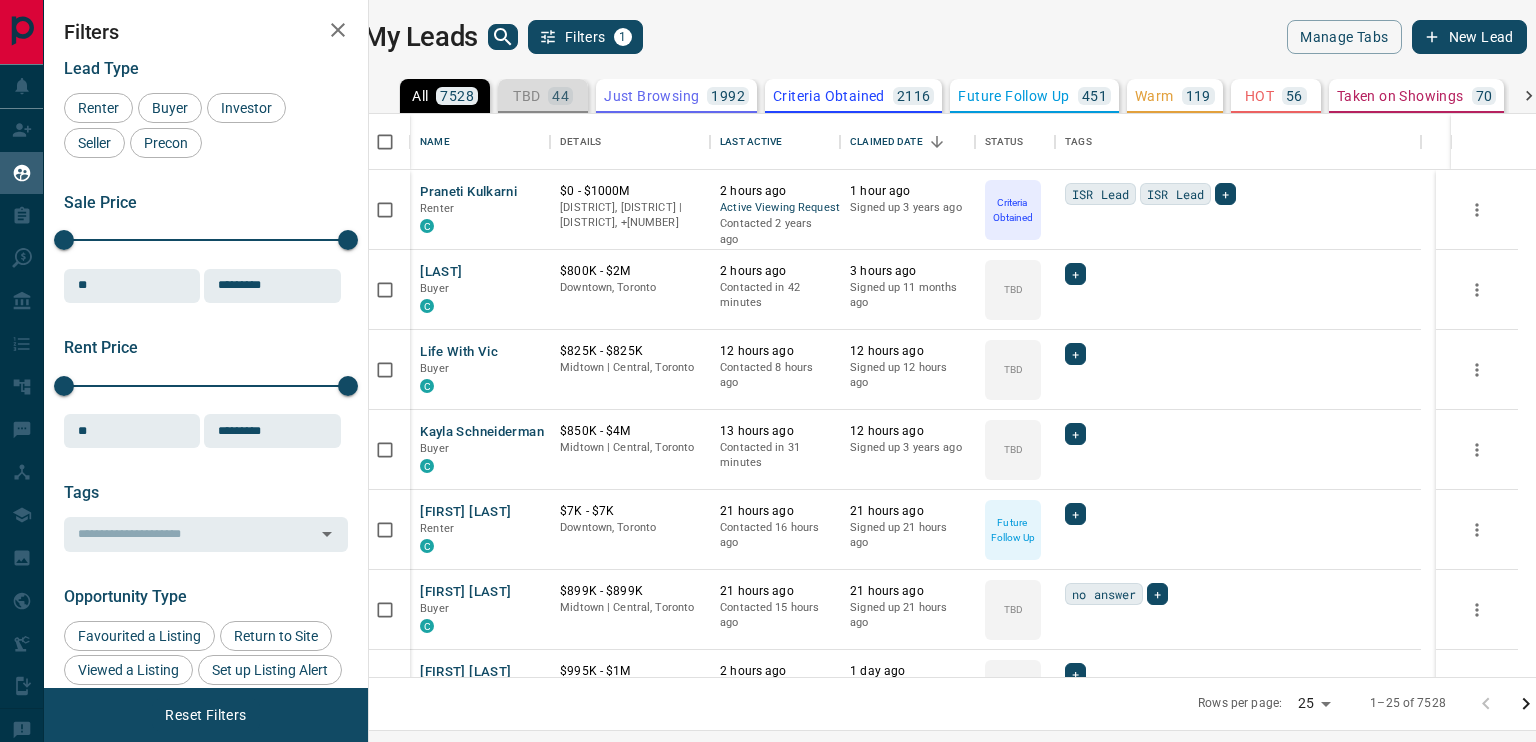 click on "TBD 44" at bounding box center (543, 96) 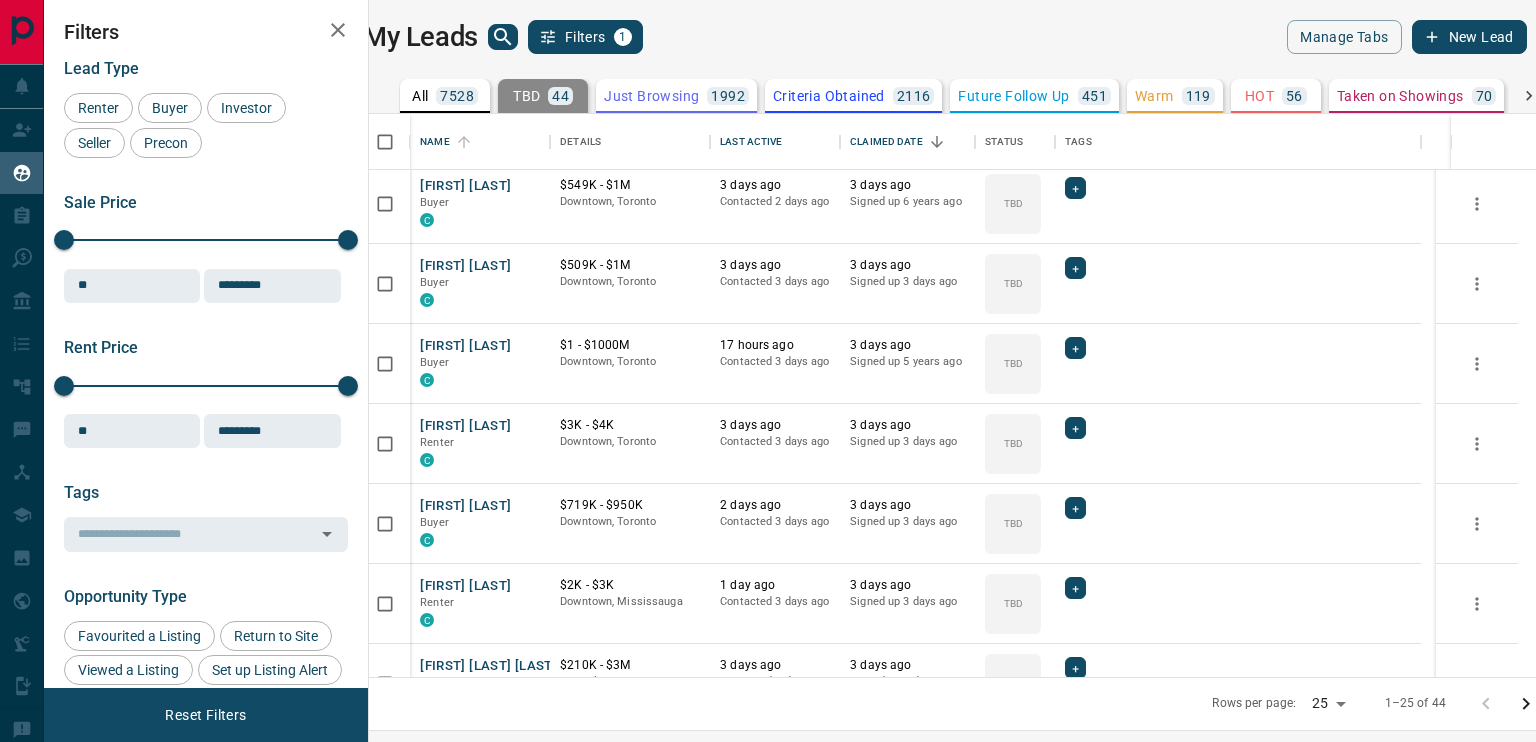 scroll, scrollTop: 1492, scrollLeft: 0, axis: vertical 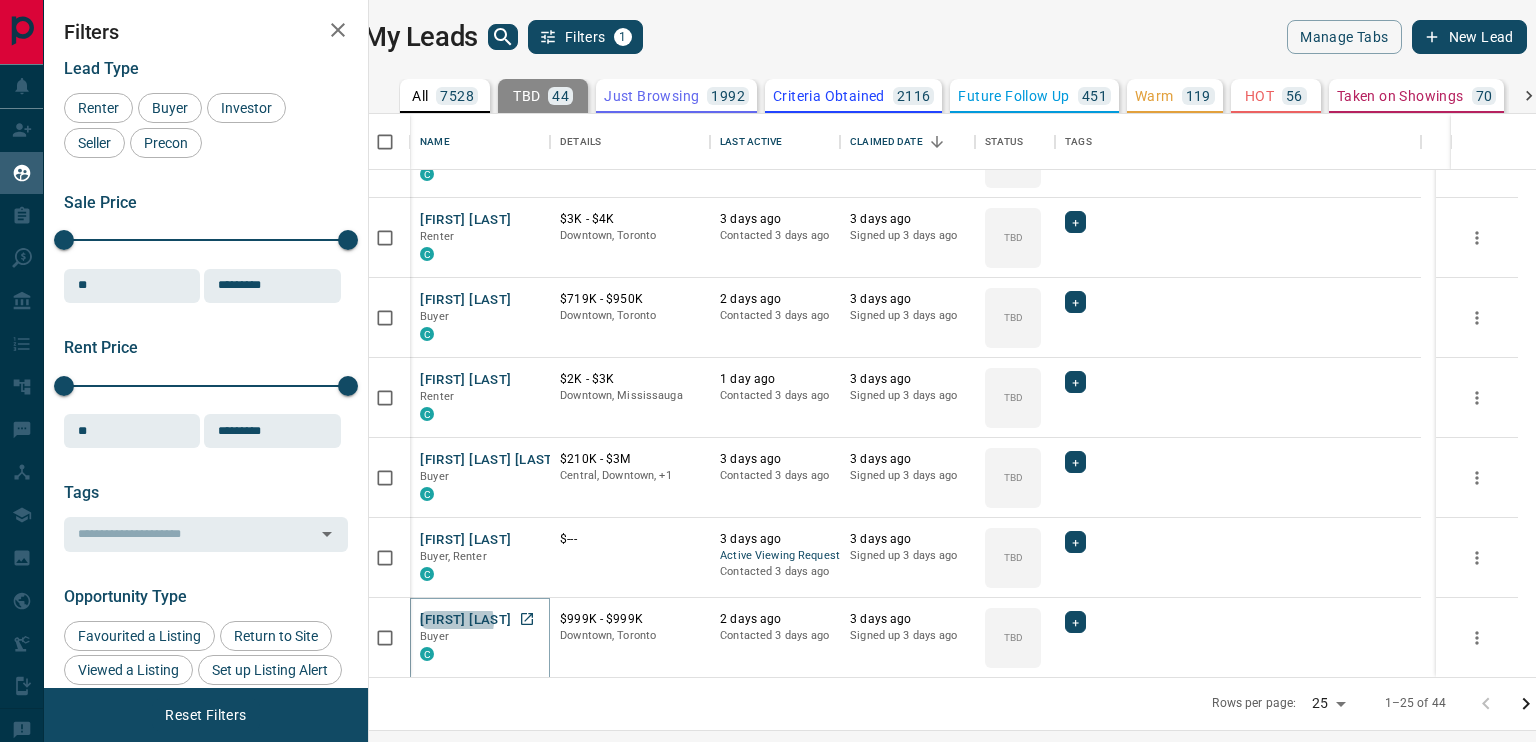 click on "[FIRST] [LAST]" at bounding box center (465, 620) 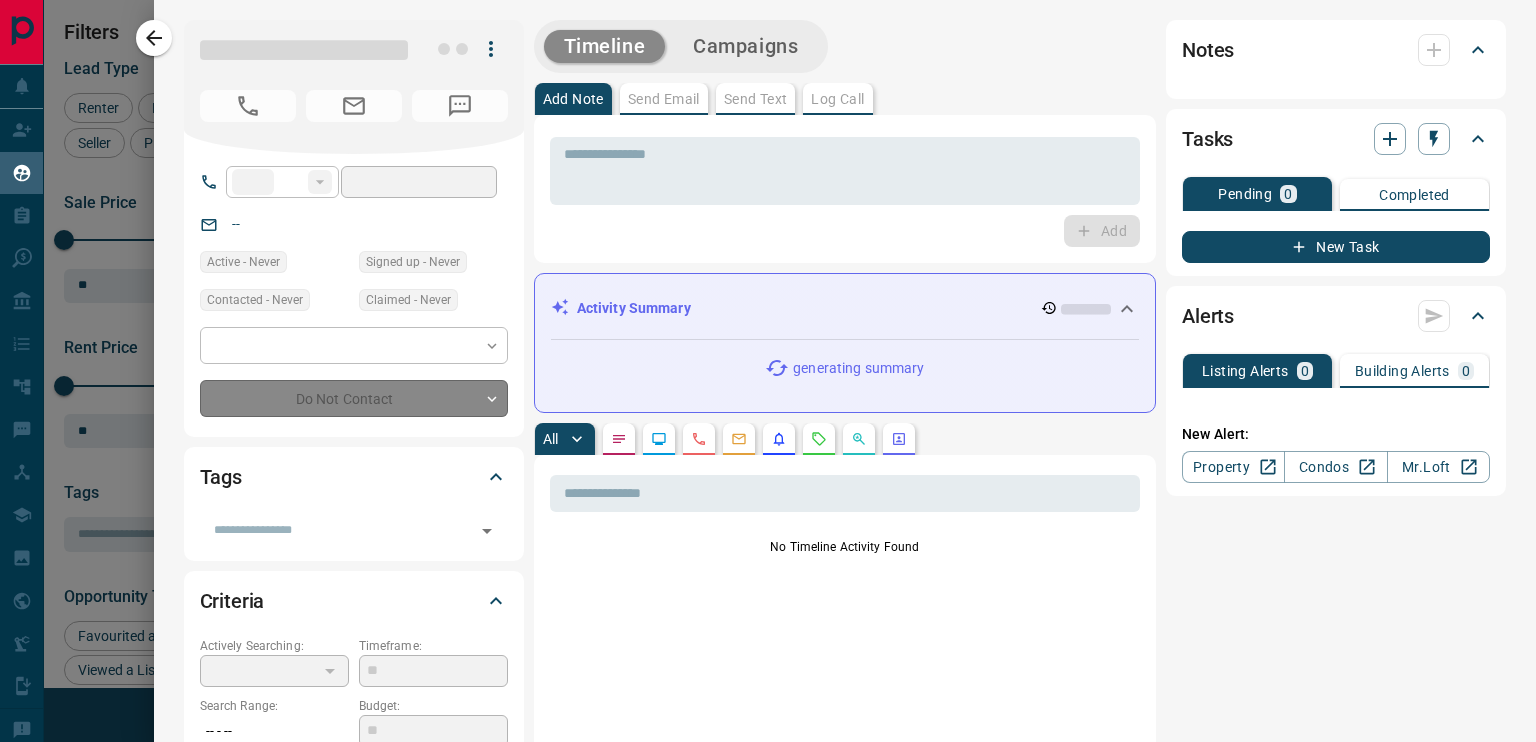 type on "**" 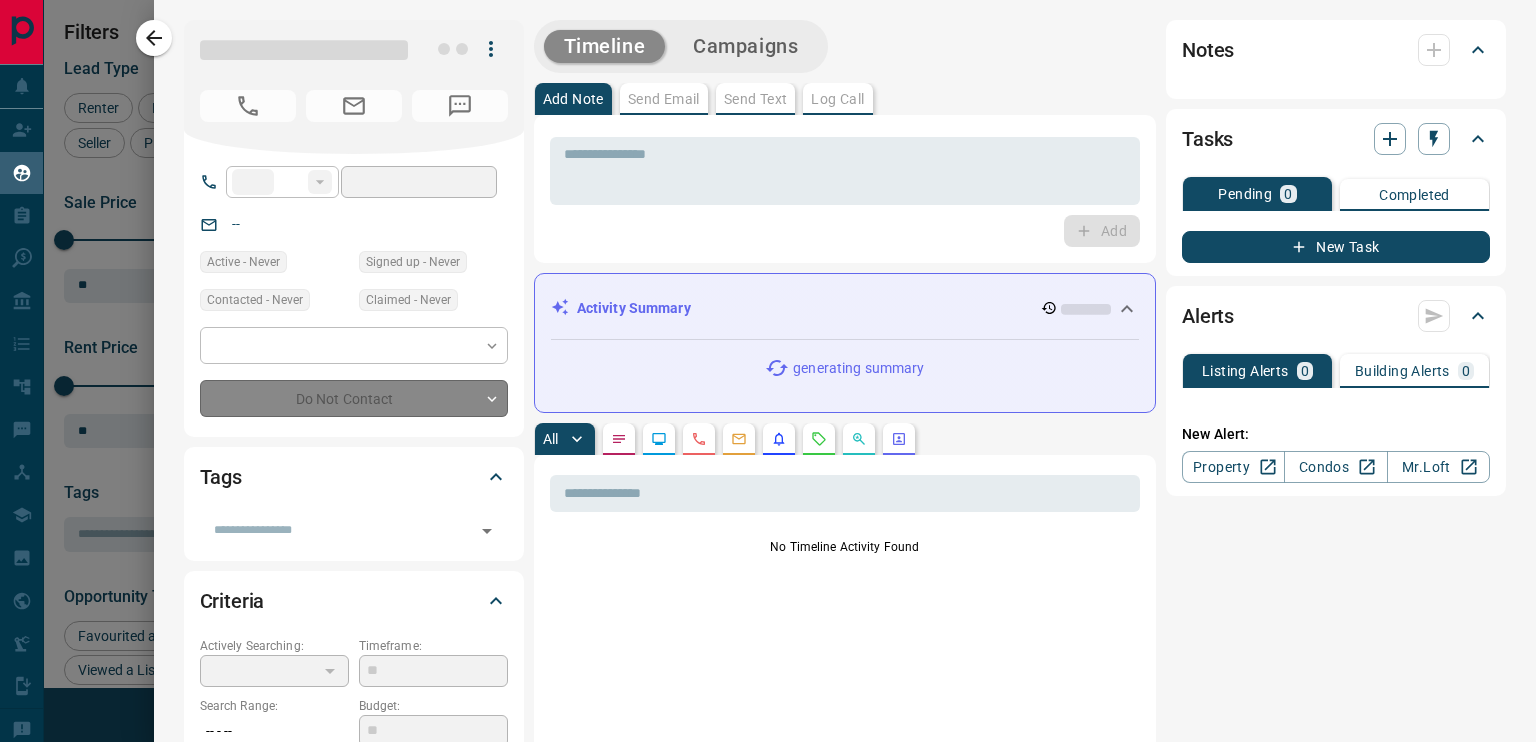type on "**********" 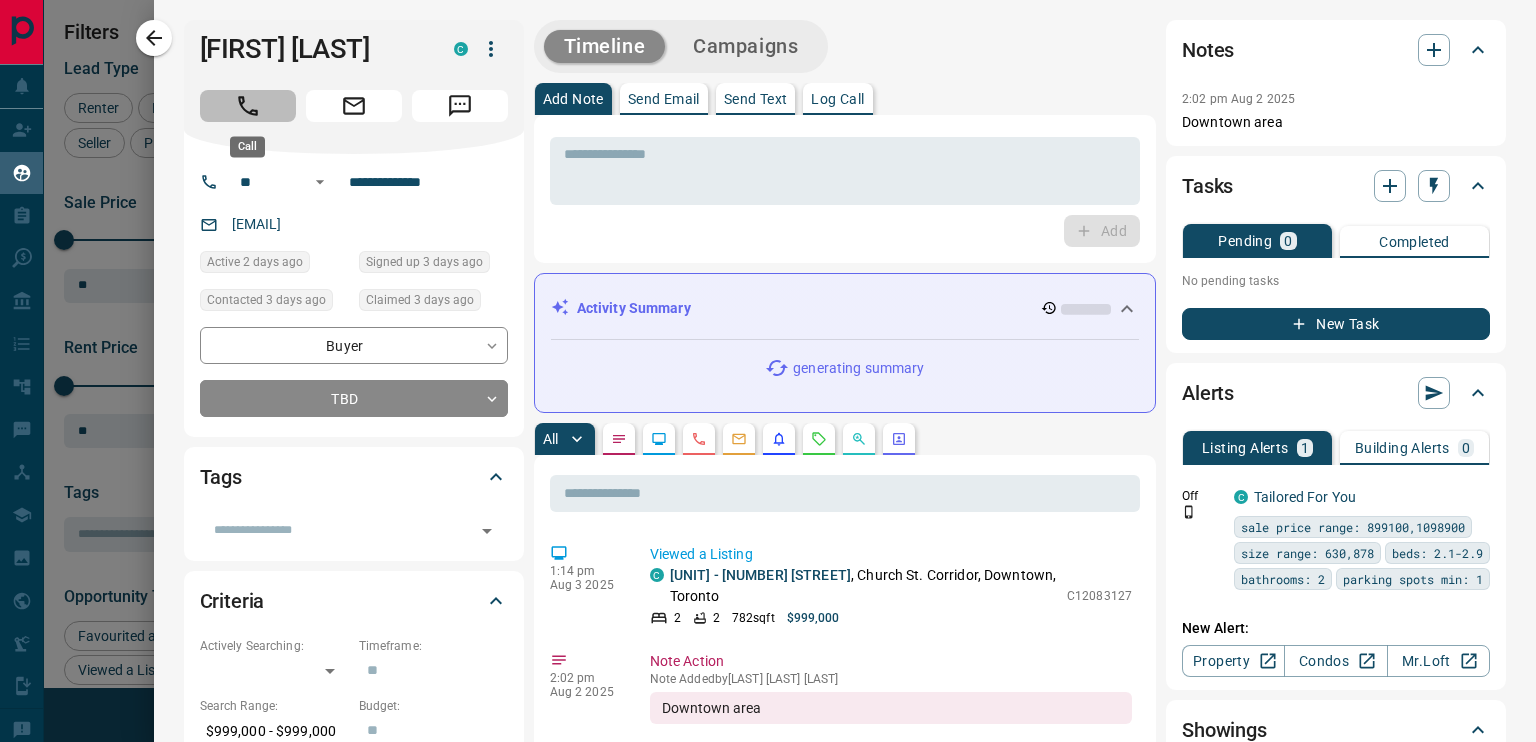 click 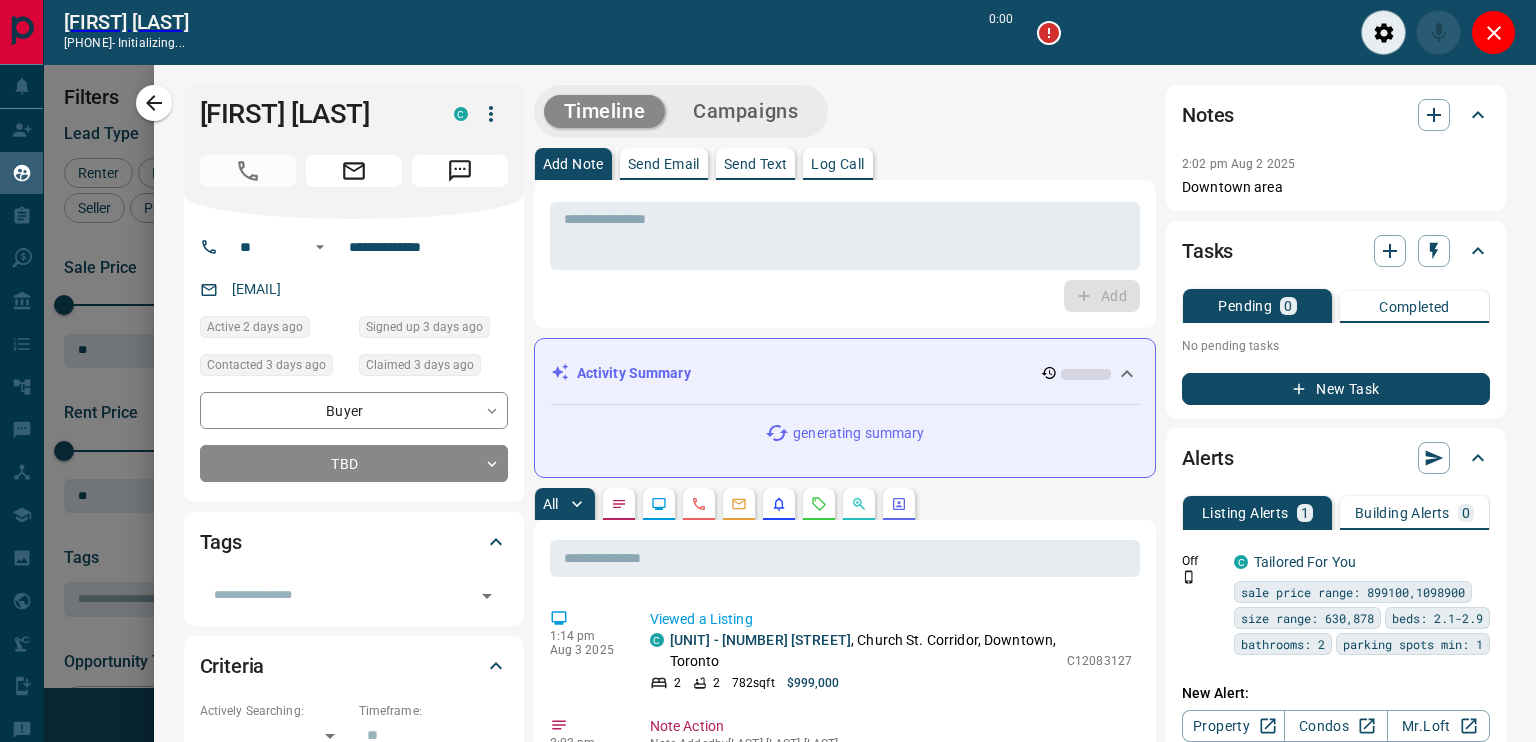 scroll, scrollTop: 486, scrollLeft: 1143, axis: both 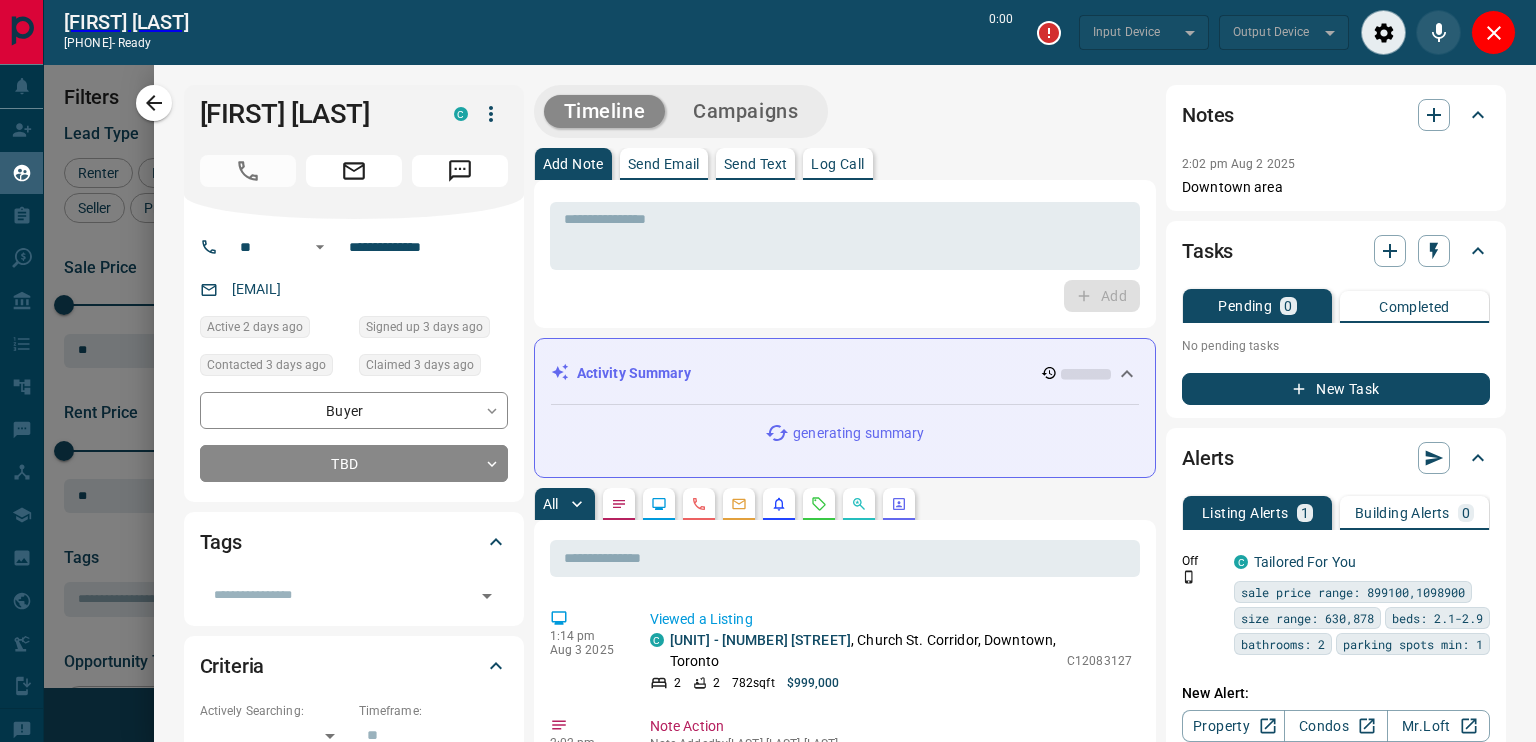 type on "*******" 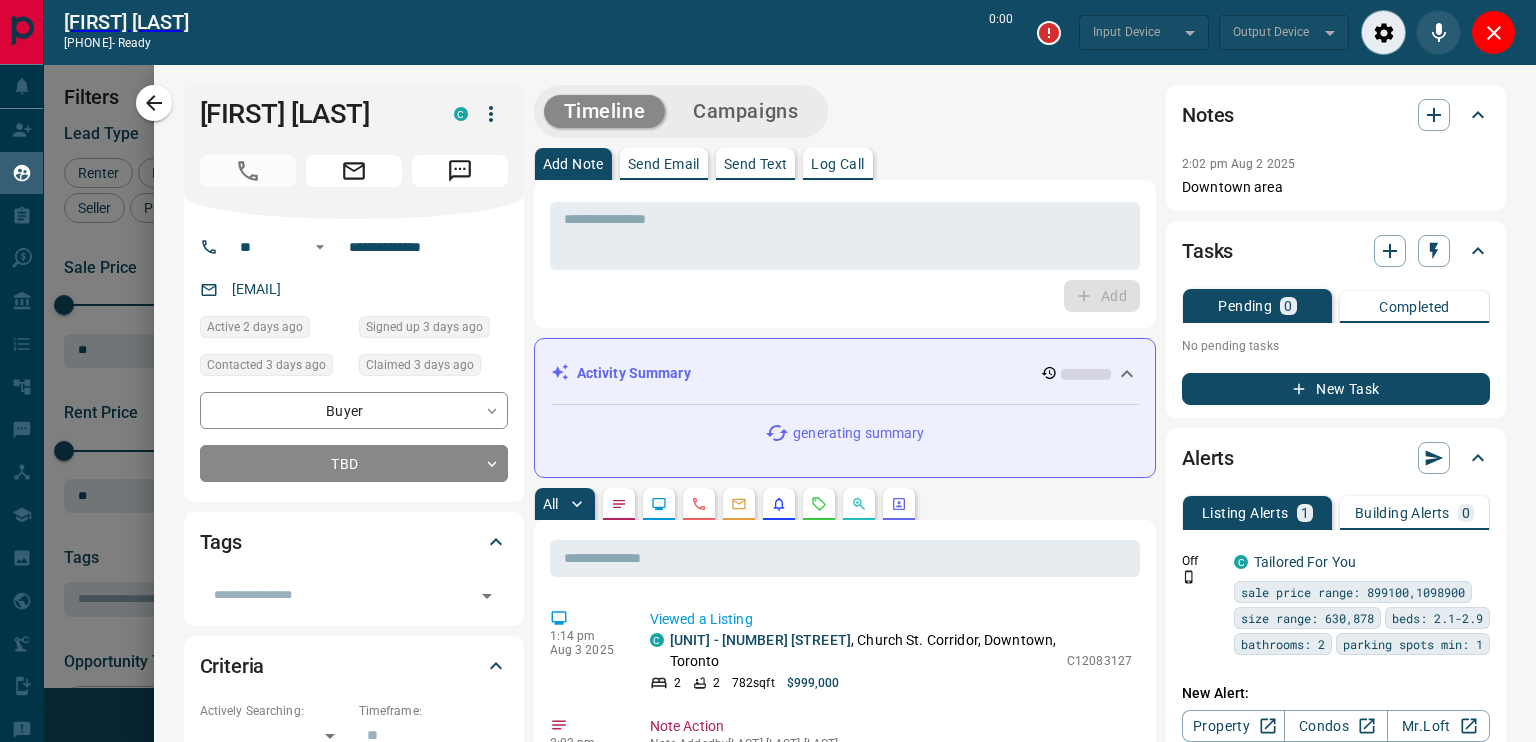 type on "*******" 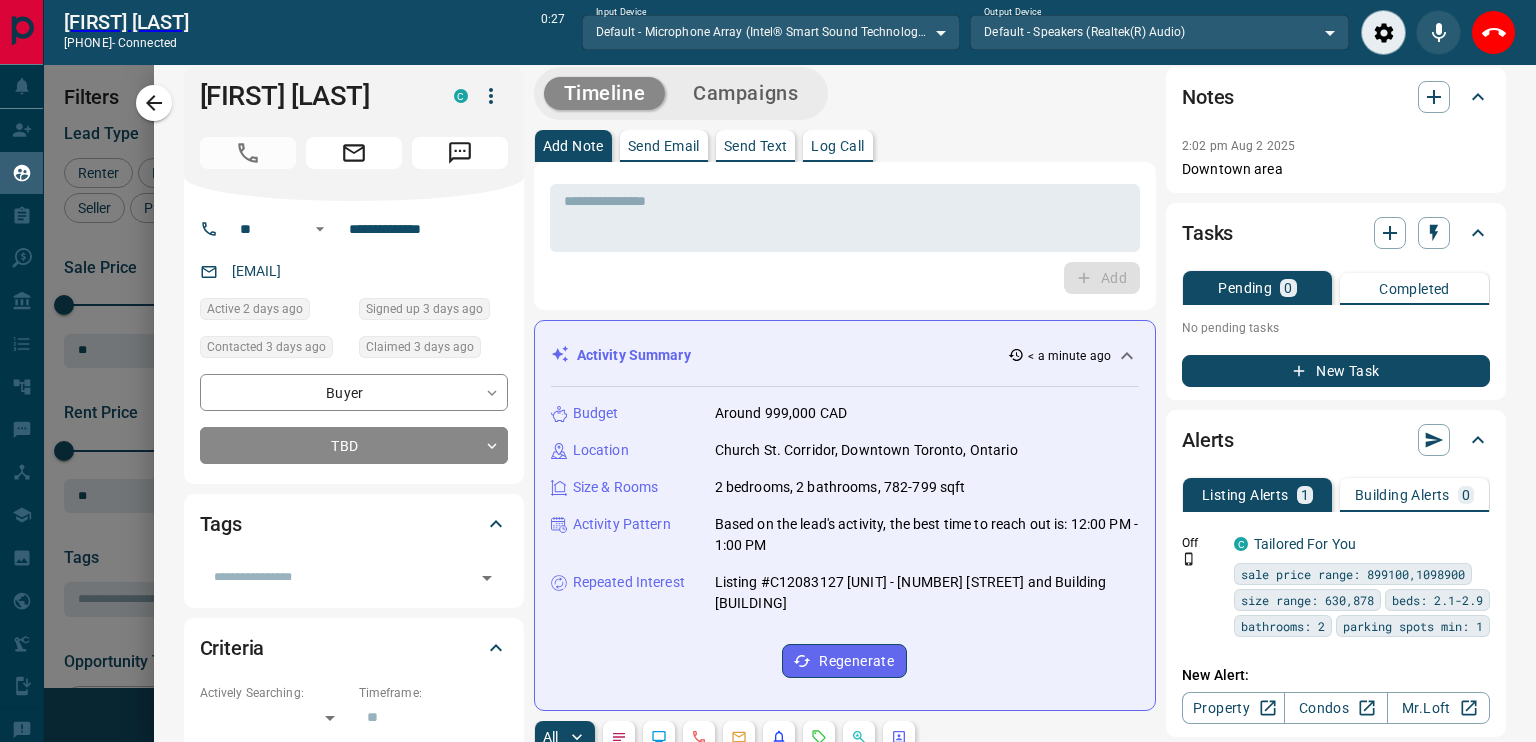 scroll, scrollTop: 0, scrollLeft: 0, axis: both 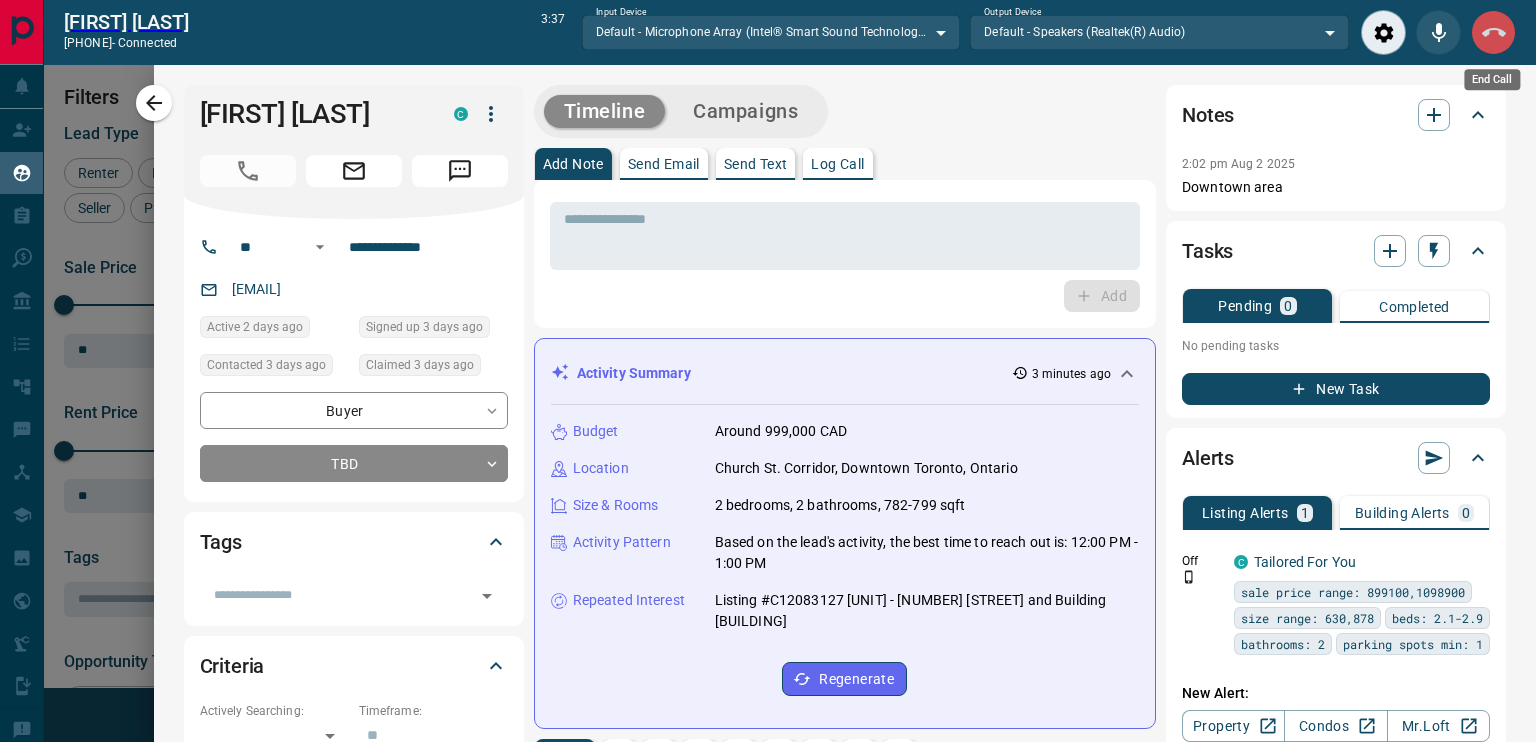 click 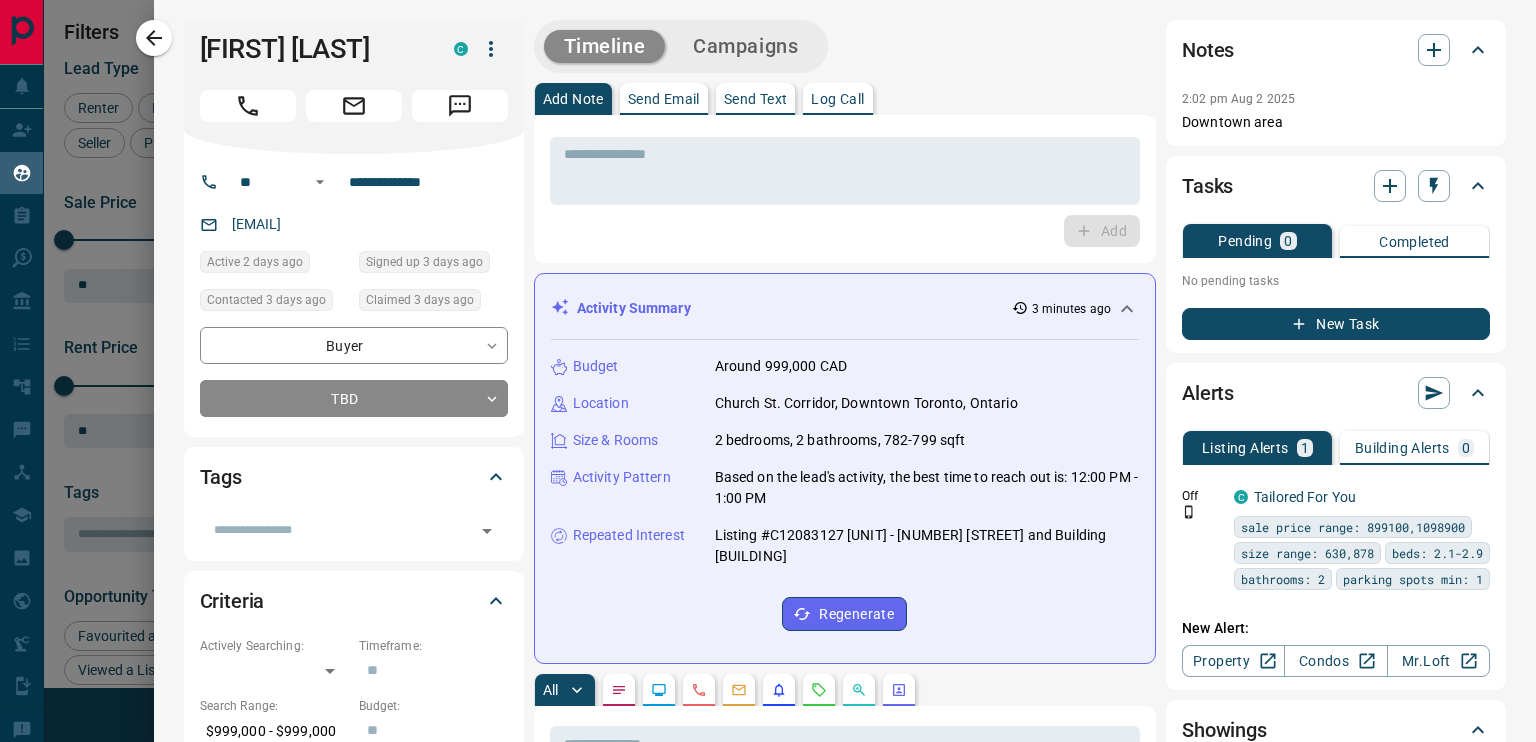 scroll, scrollTop: 16, scrollLeft: 16, axis: both 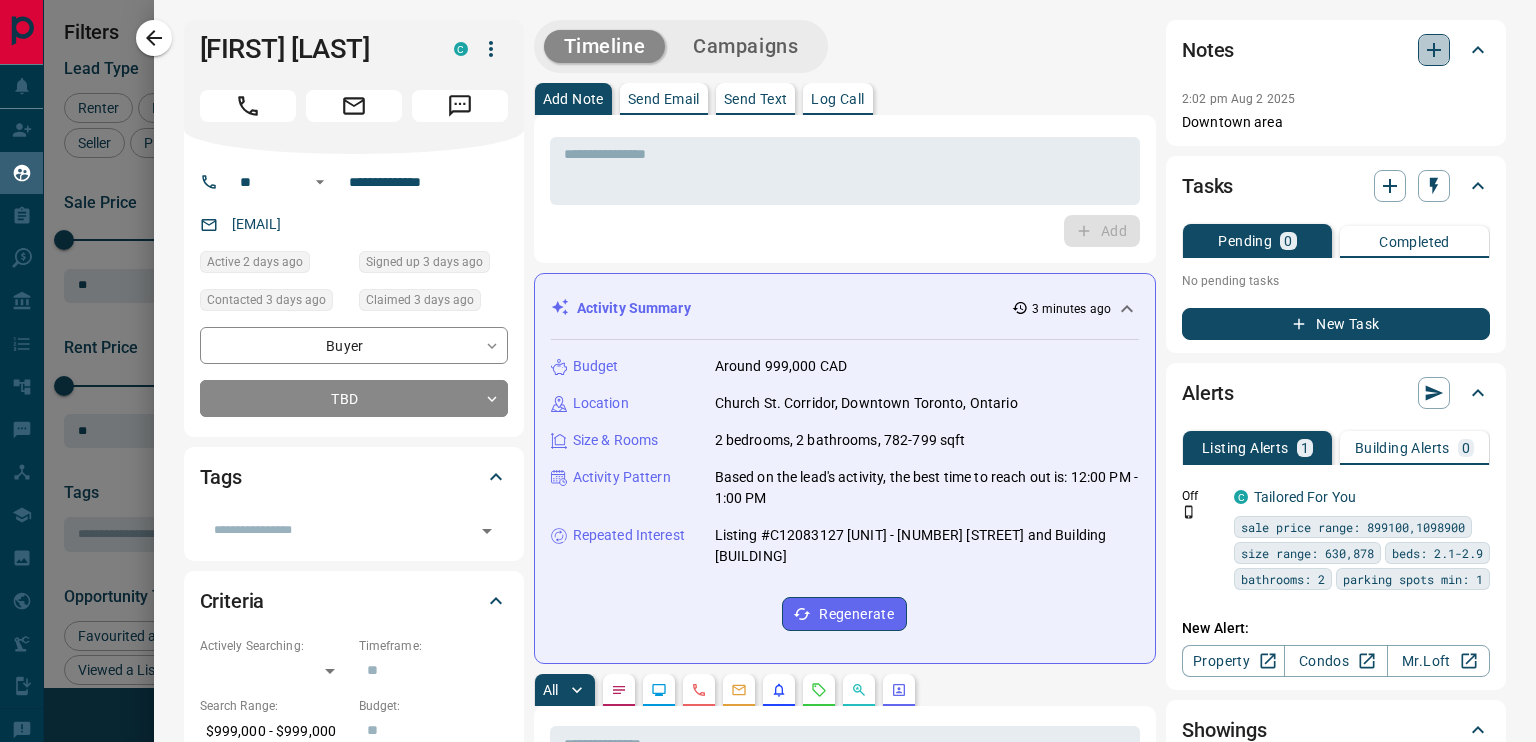 click 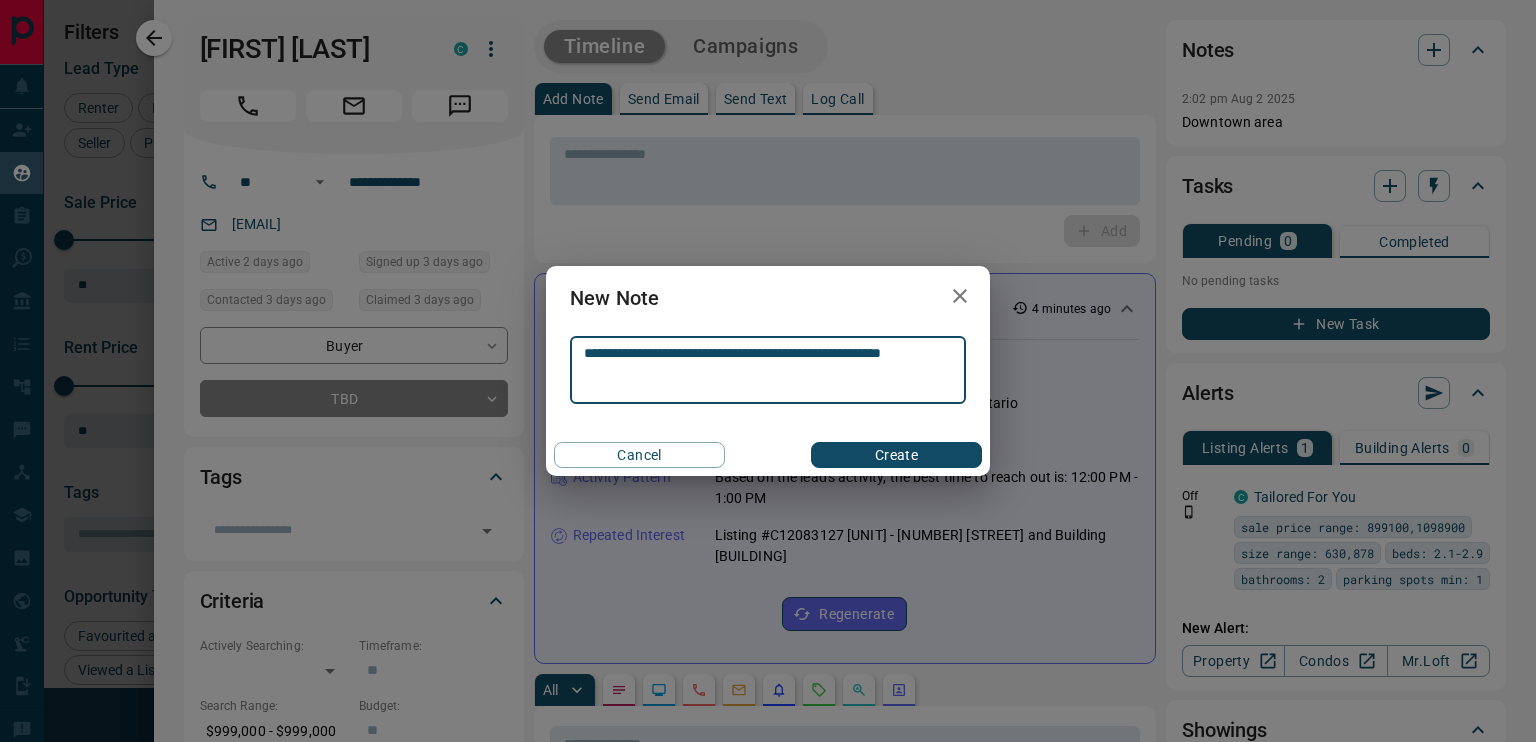 click on "**********" at bounding box center (768, 370) 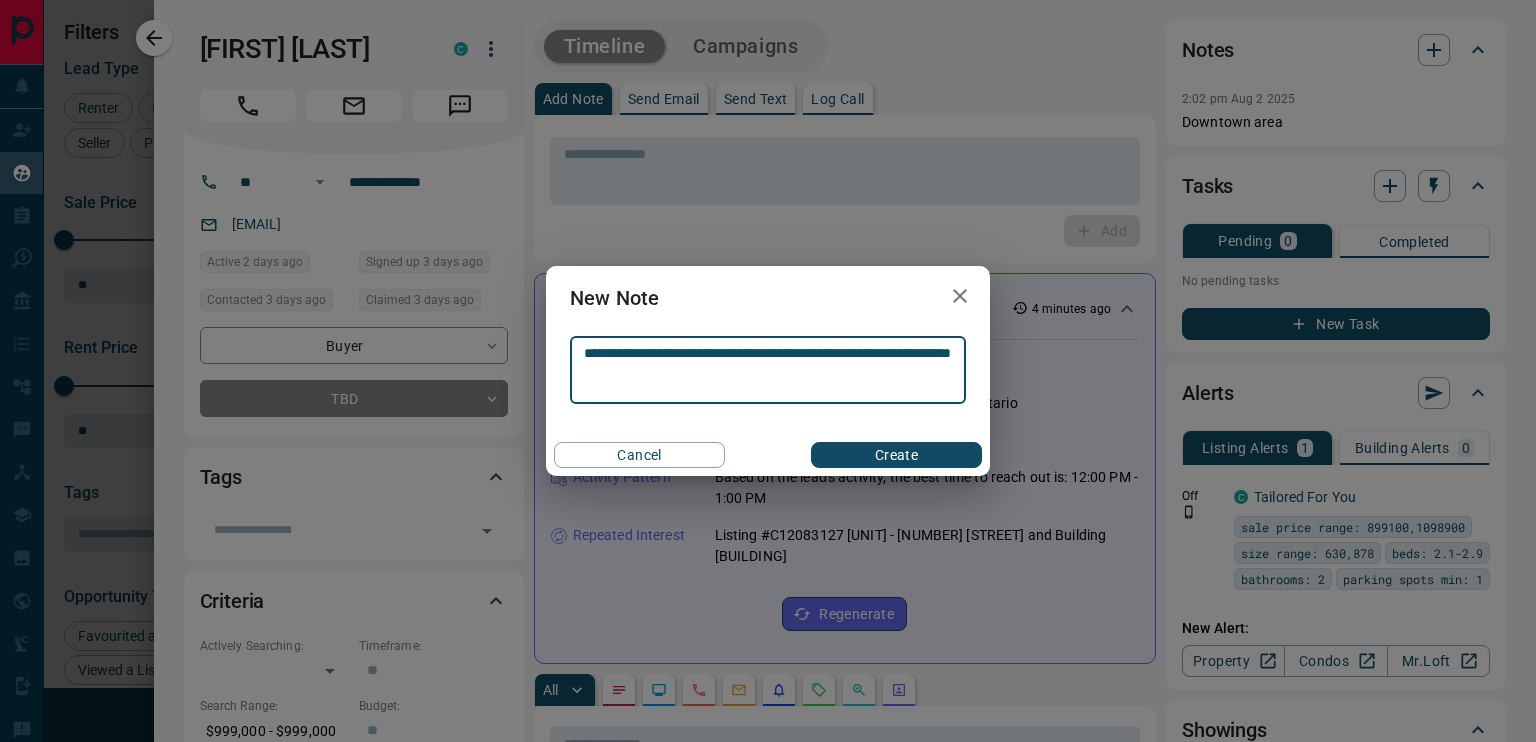 type on "**********" 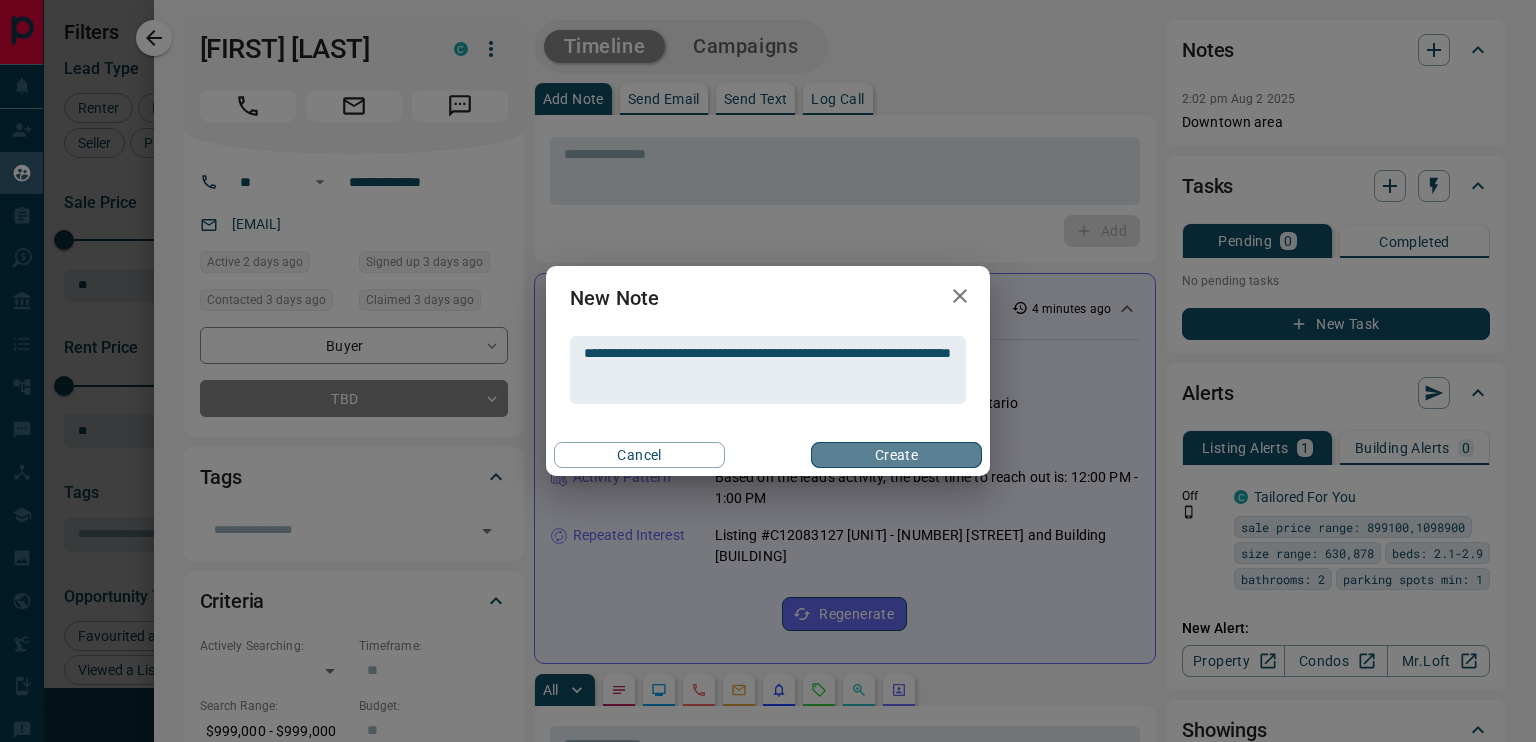click on "Create" at bounding box center [896, 455] 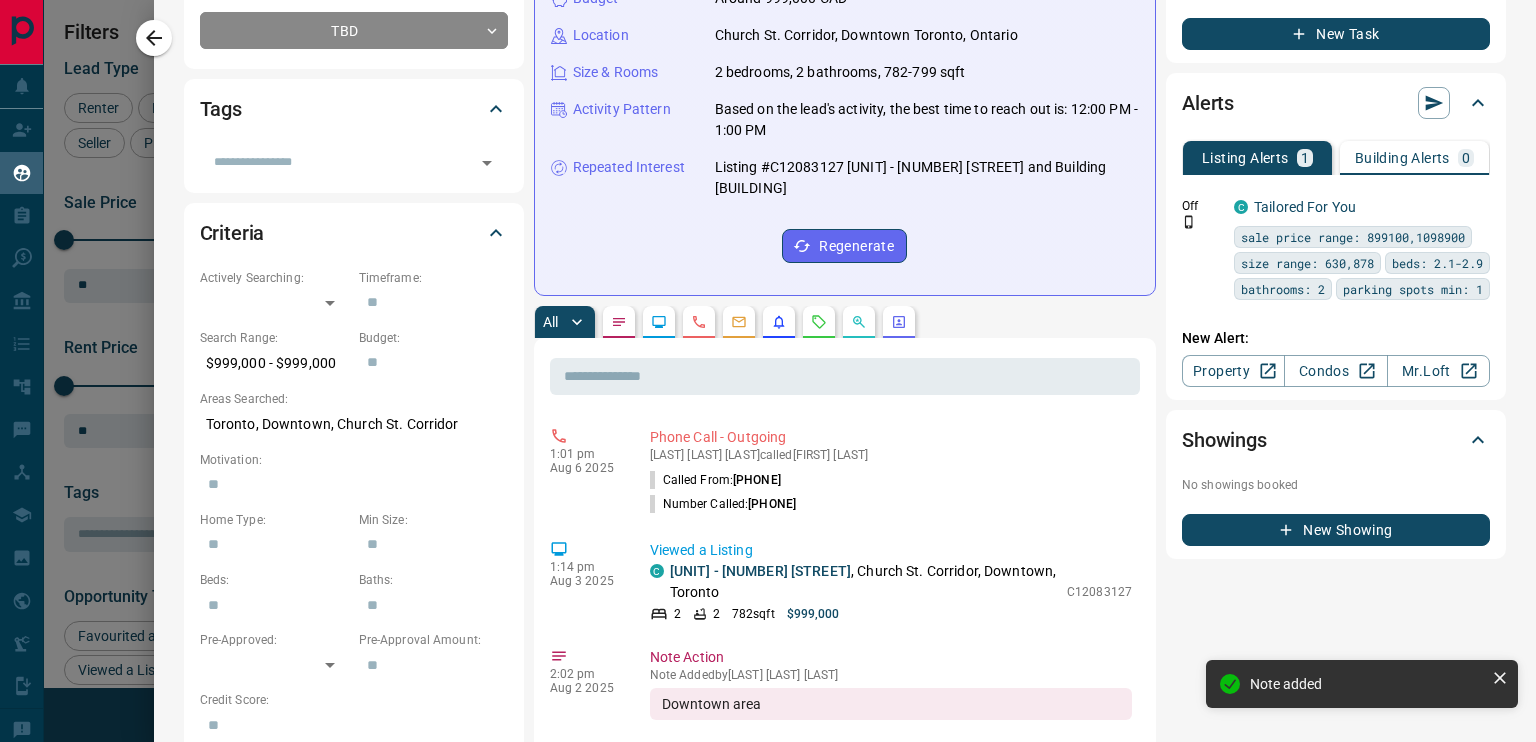 scroll, scrollTop: 368, scrollLeft: 0, axis: vertical 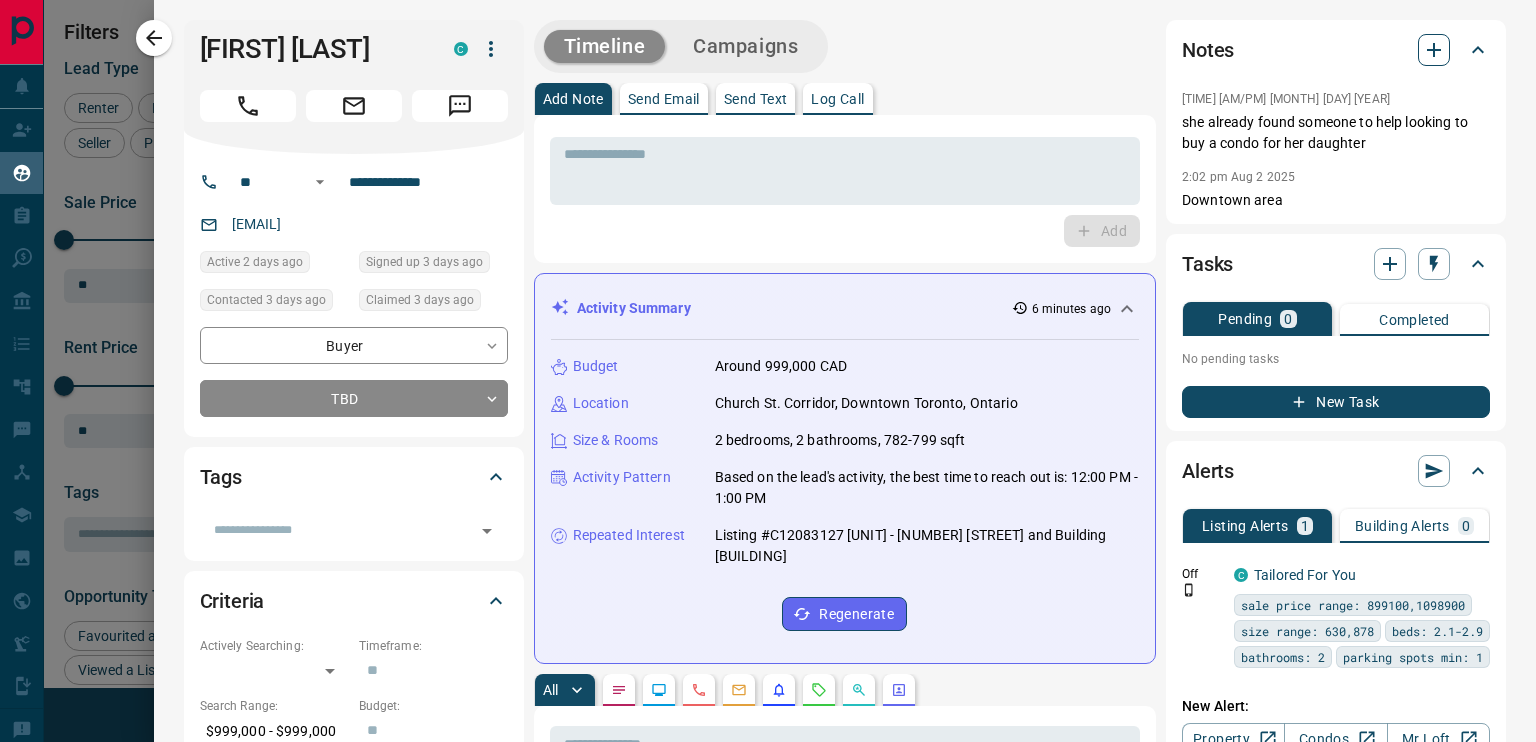 click 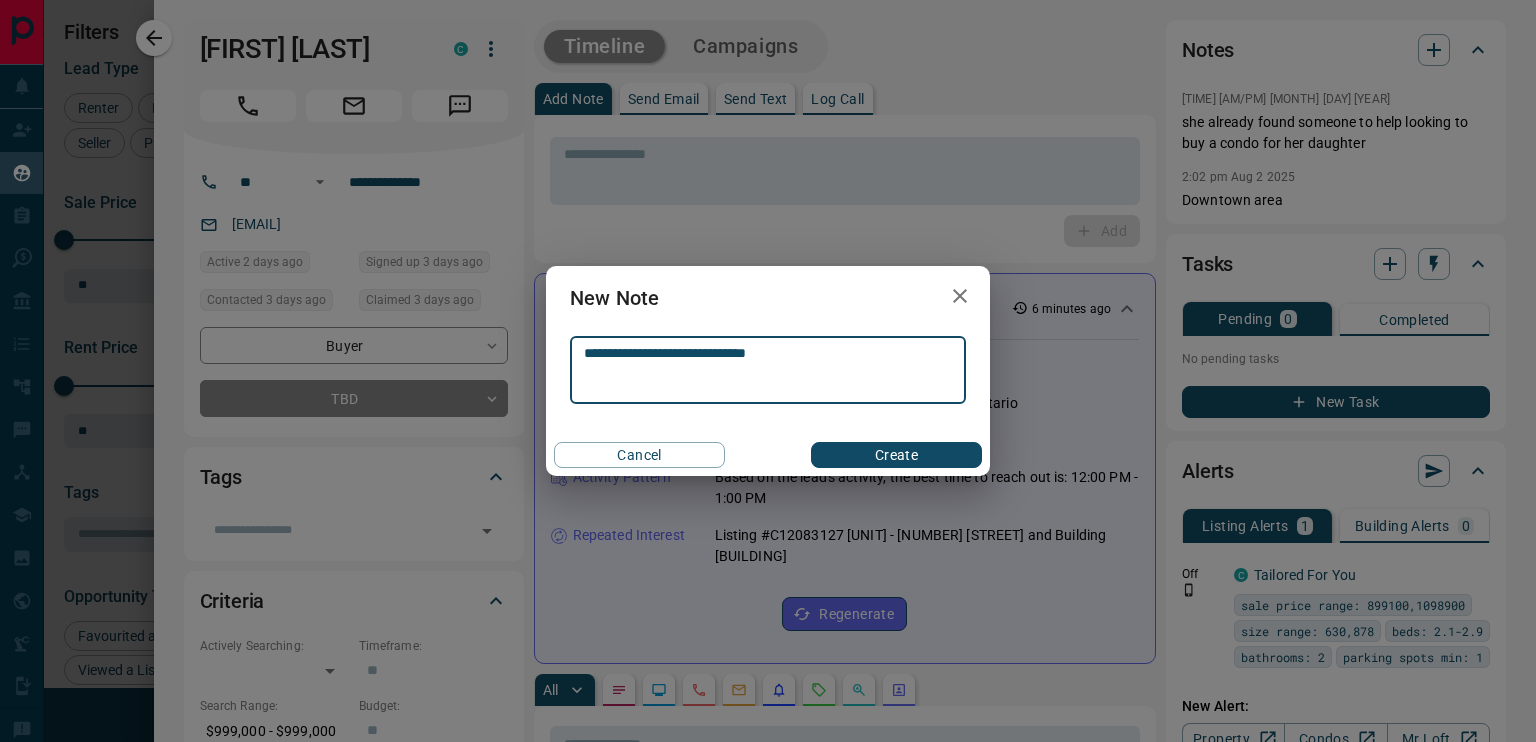 type on "**********" 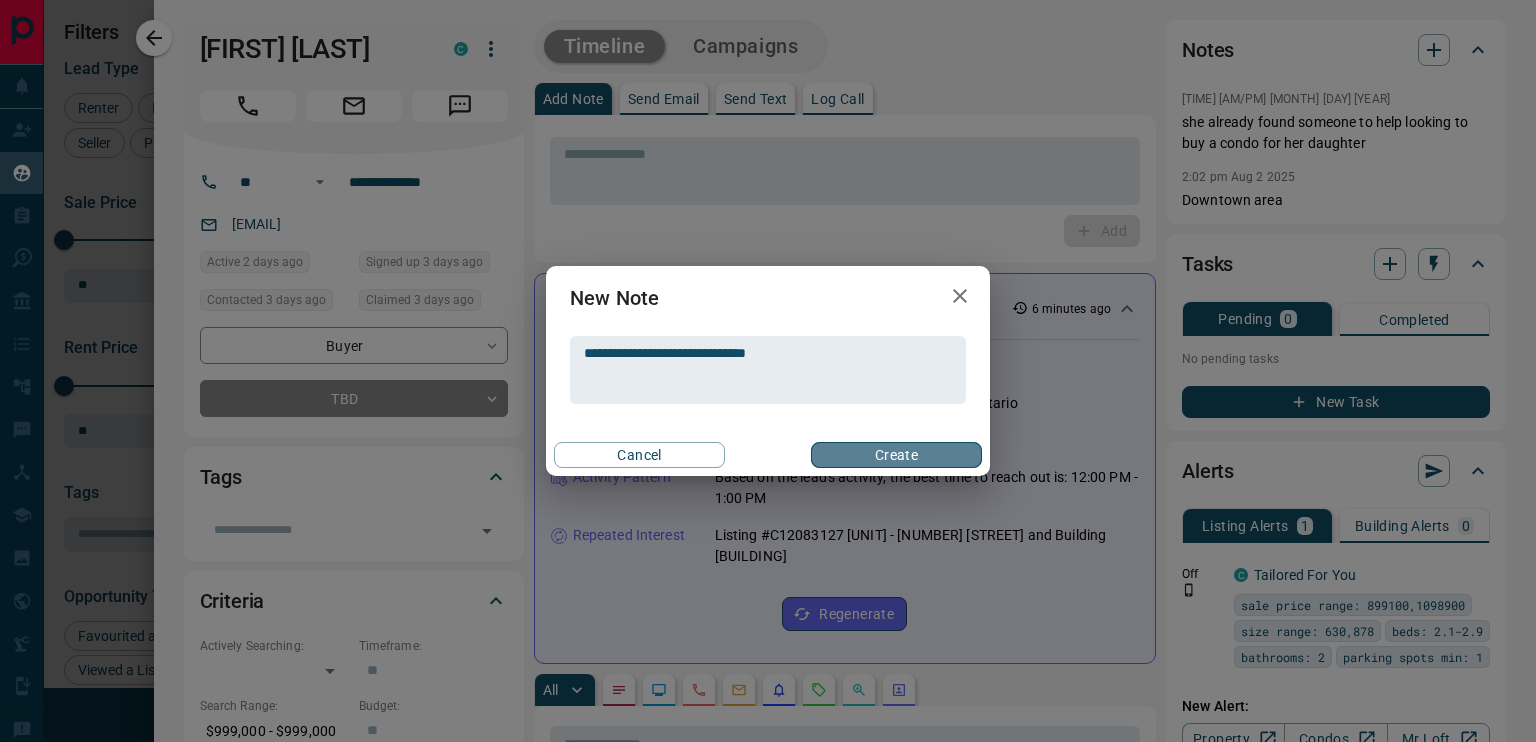 click on "Create" at bounding box center [896, 455] 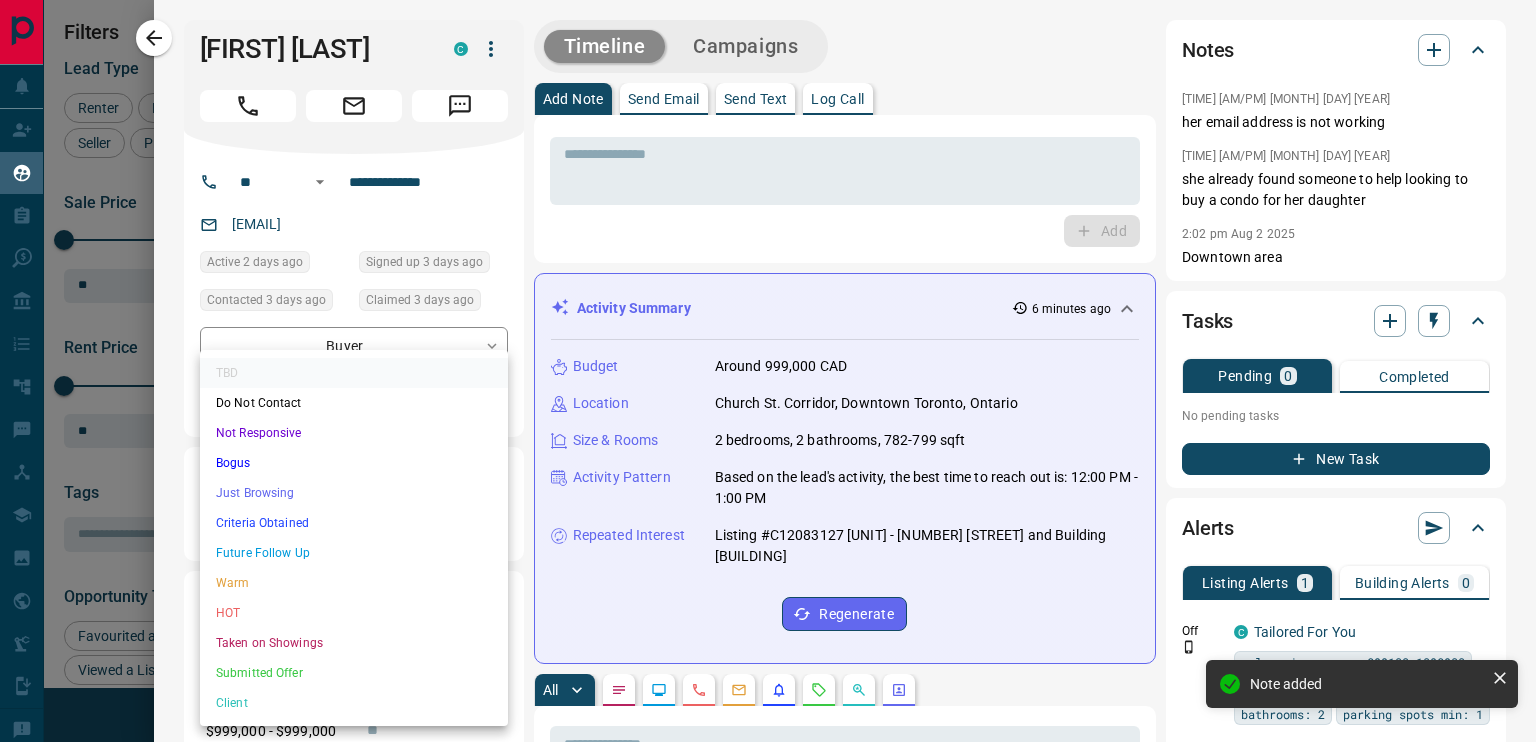 click on "Lead Transfers Claim Leads My Leads Tasks Opportunities Deals Campaigns Automations Messages Broker Bay Training Media Services Agent Resources Precon Worksheet Mobile Apps Disclosure Logout My Leads Filters 1 Manage Tabs New Lead All 7528 TBD 44 Do Not Contact - Not Responsive 1838 Bogus 703 Just Browsing 1992 Criteria Obtained 2116 Future Follow Up 451 Warm 119 HOT 56 Taken on Showings 70 Submitted Offer 3 Client 136 Name Details Last Active Claimed Date Status Tags [FIRST] [LAST] Buyer C $[PRICE] - $[PRICE] [DISTRICT], [CITY] [DAYS_AGO] Contacted [DAYS_AGO] [DAYS_AGO] Signed up [YEARS_AGO] TBD + [FIRST] [LAST] Buyer C $[PRICE] - $[PRICE] [DISTRICT], [CITY] [DAYS_AGO] Contacted [DAYS_AGO] [DAYS_AGO] Signed up [YEARS_AGO] TBD + [FIRST] [LAST] Buyer C $[PRICE] - $[PRICE] [DISTRICT], [CITY] [HOURS_AGO] Contacted [DAYS_AGO] [DAYS_AGO] Signed up [YEARS_AGO] TBD + [FIRST] [LAST] Renter C $[PRICE] - $[PRICE] [DISTRICT], [CITY] [DAYS_AGO] Contacted [DAYS_AGO] [DAYS_AGO] Signed up [YEARS_AGO] TBD + [FIRST] [LAST] Buyer C $[PRICE] - $[PRICE] [DISTRICT], [CITY] [DAYS_AGO] TBD +" at bounding box center (768, 358) 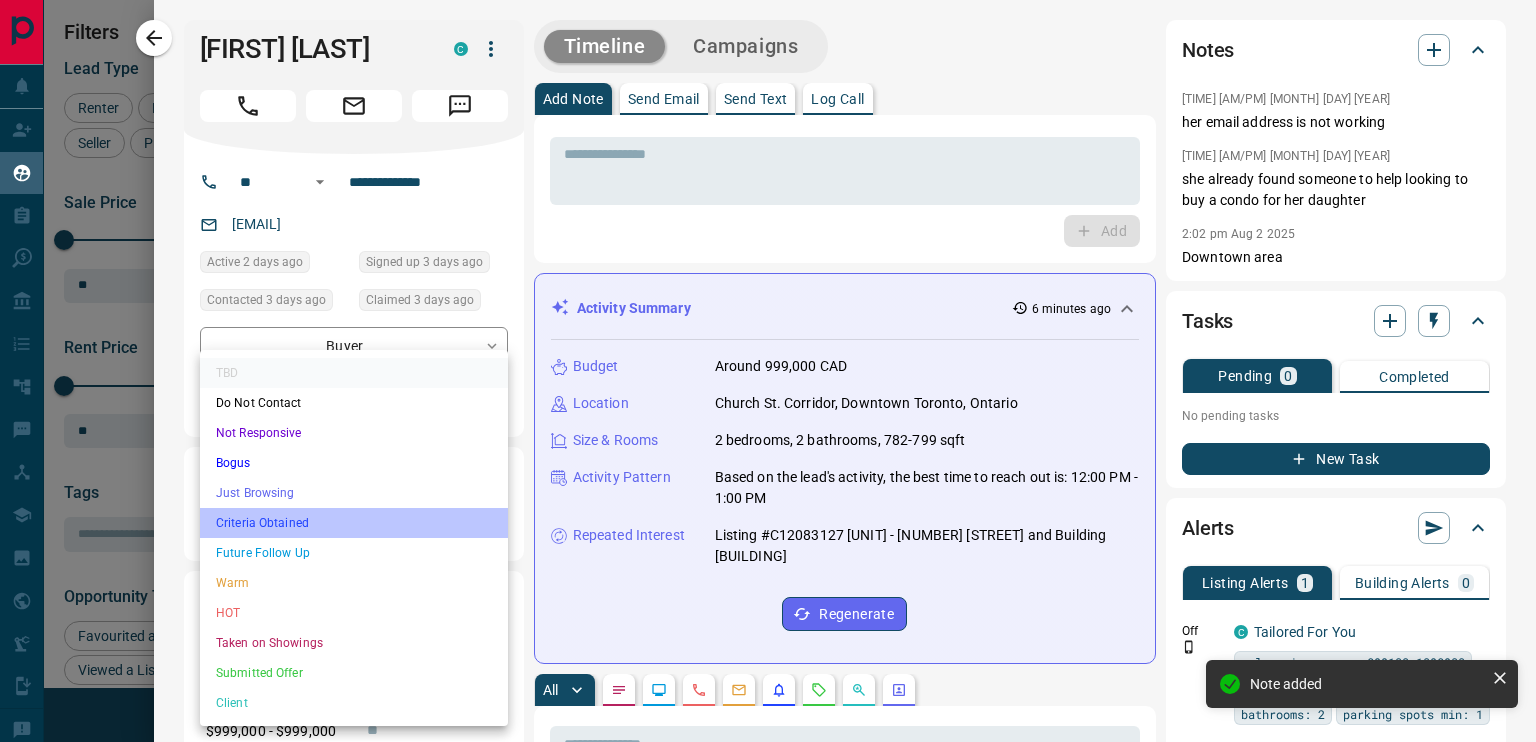 click on "Criteria Obtained" at bounding box center (354, 523) 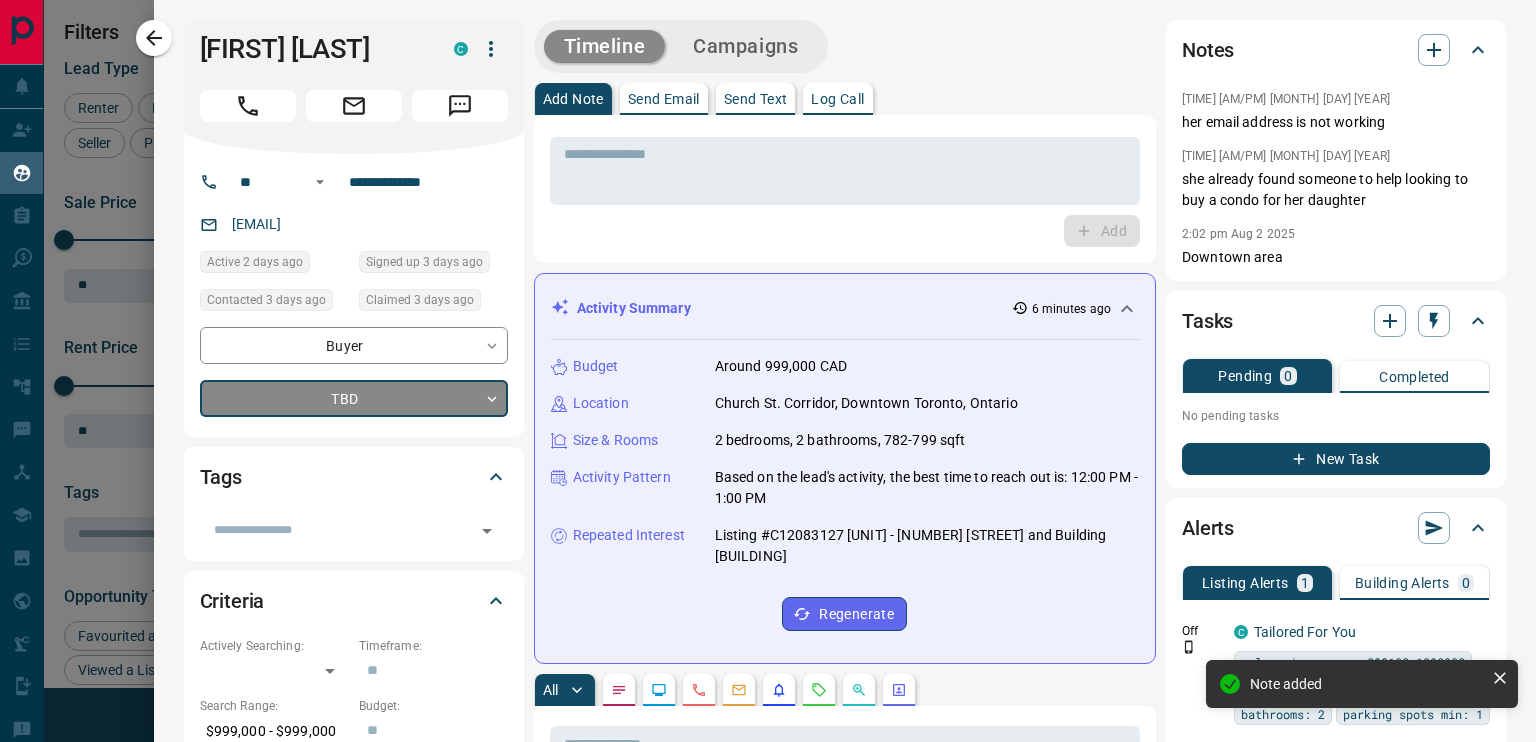 type on "*" 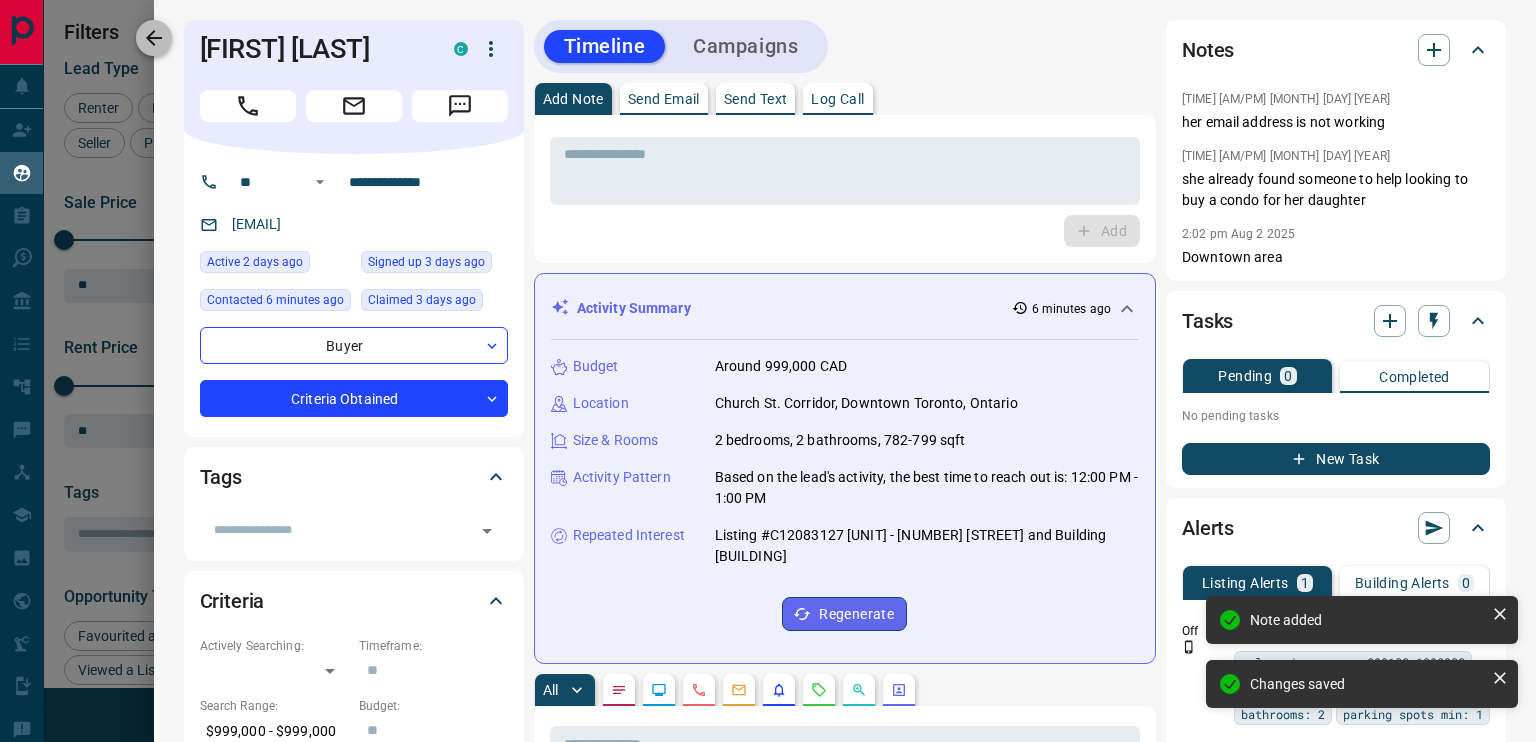click 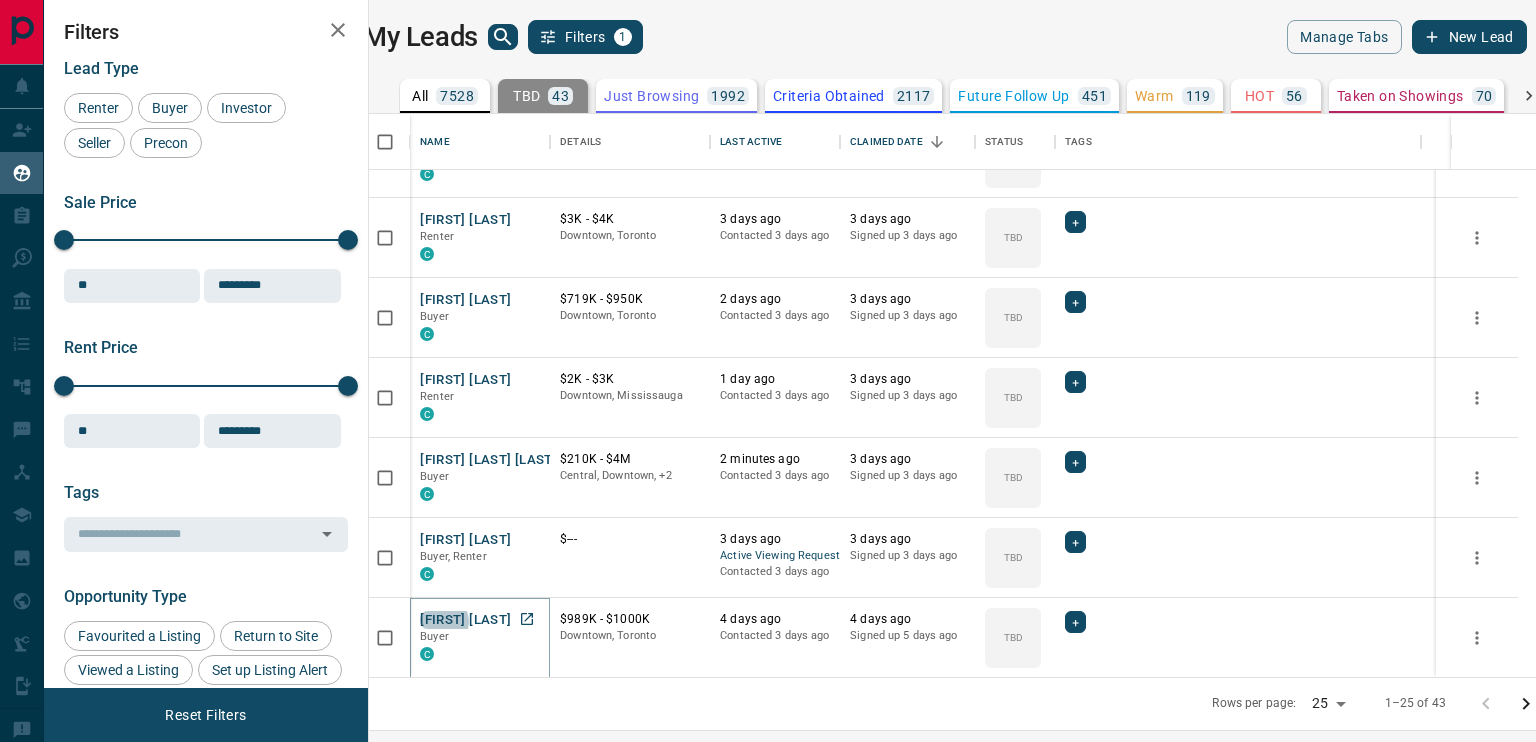 click on "[FIRST] [LAST]" at bounding box center (465, 620) 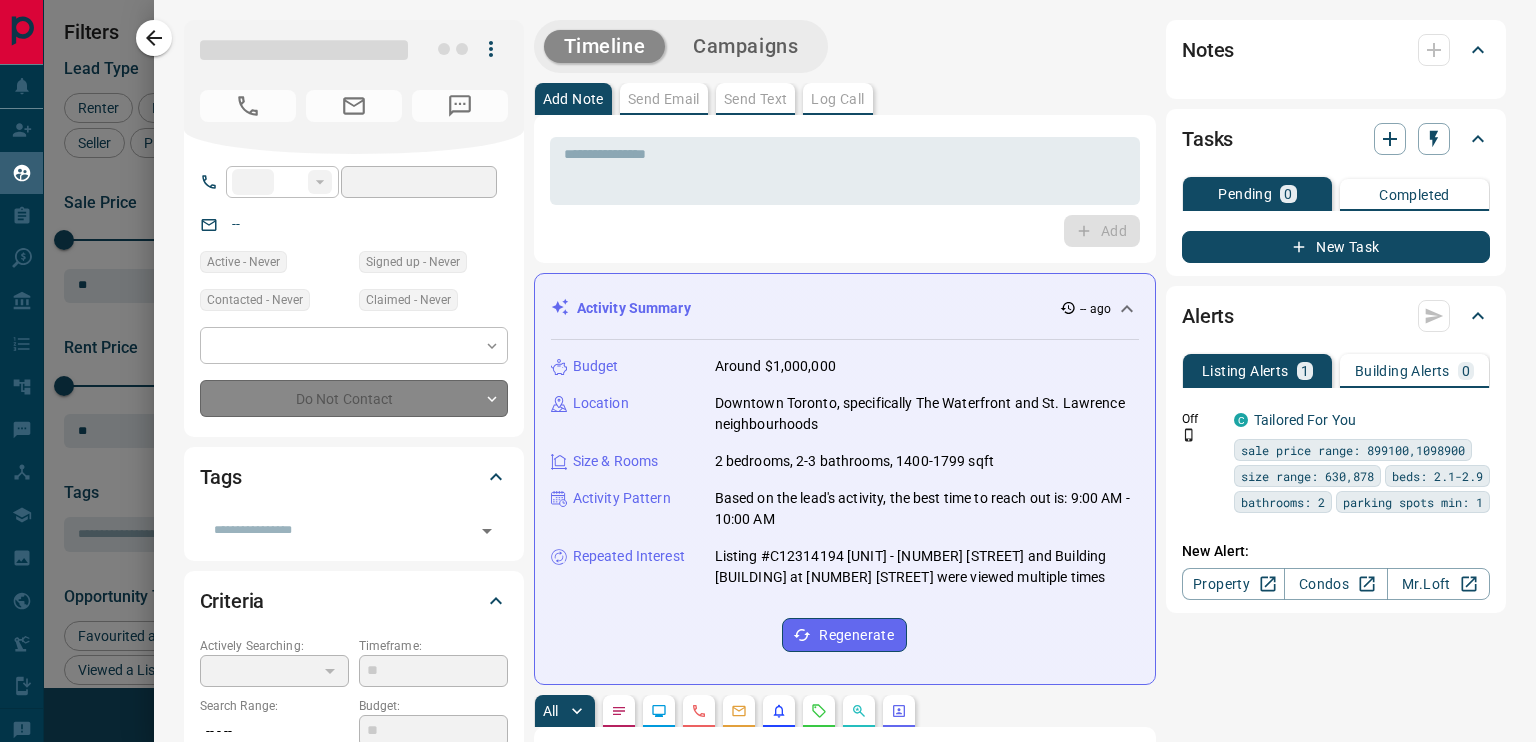 type on "**" 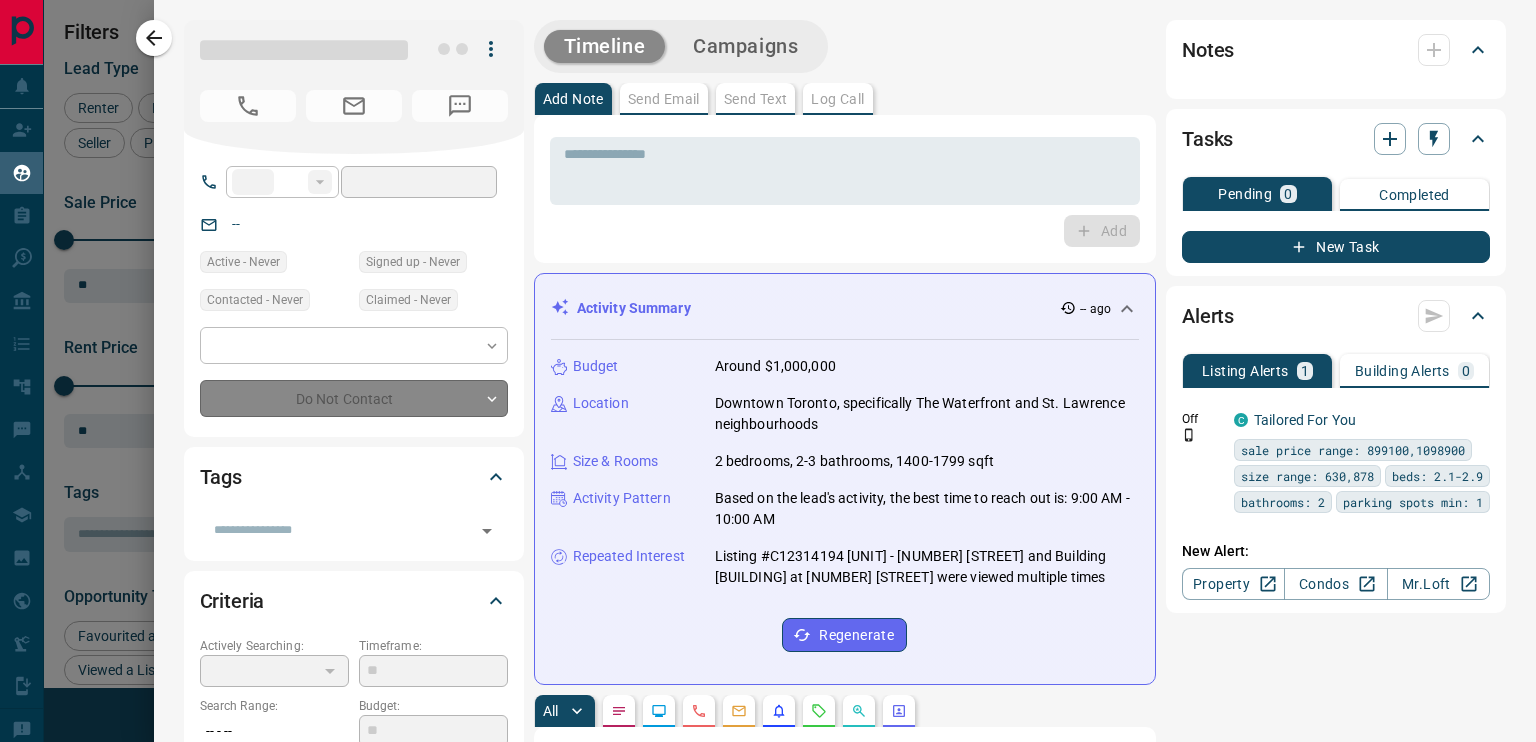 type on "**********" 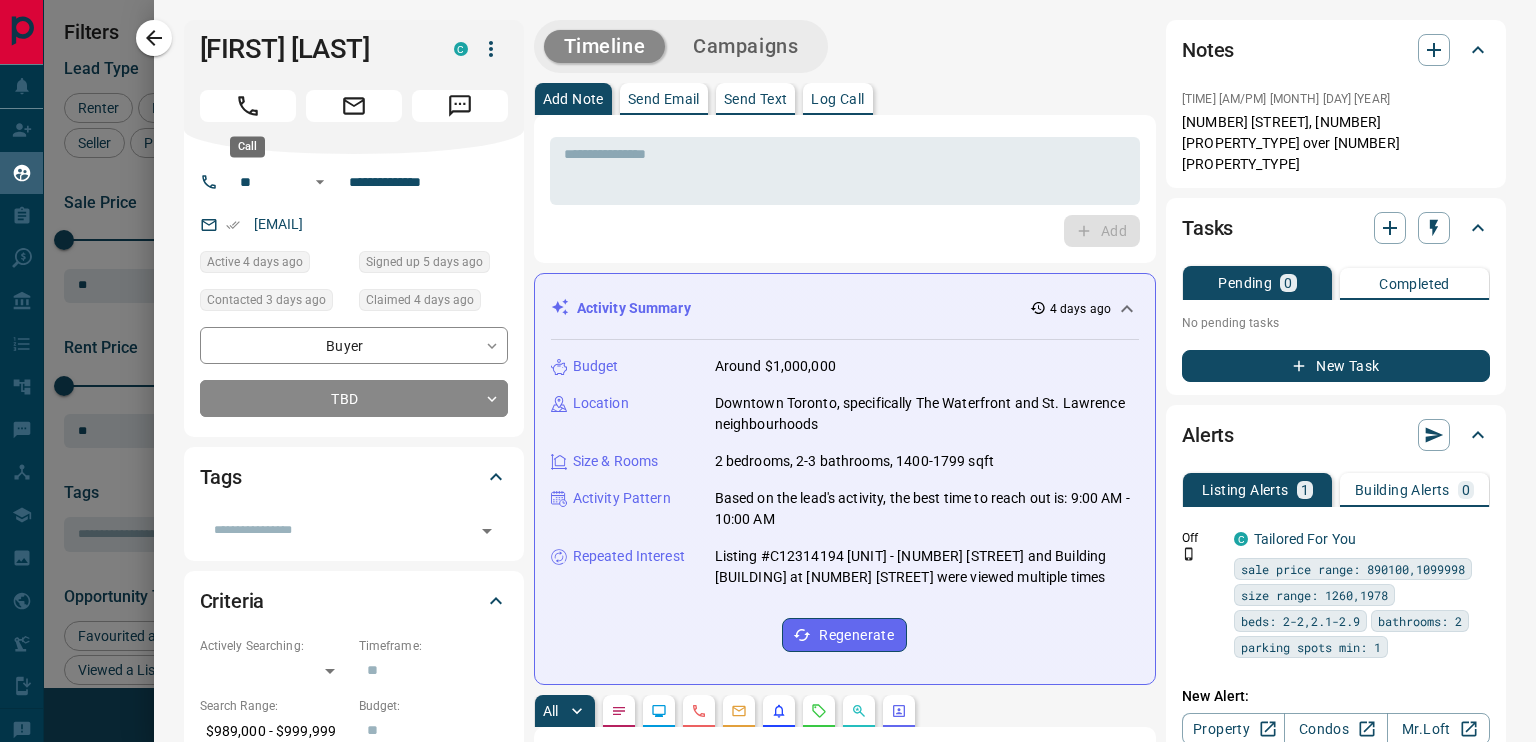 click 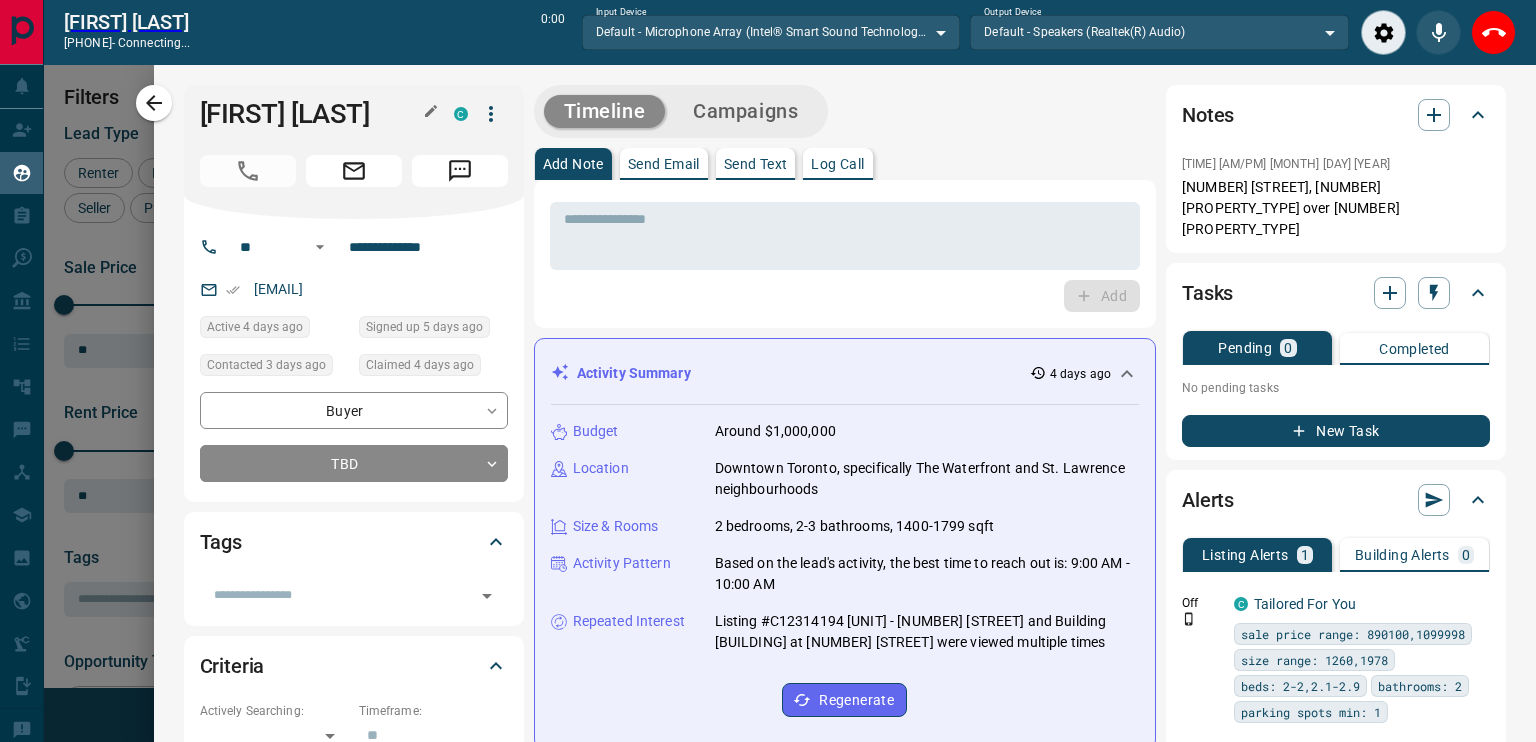 scroll, scrollTop: 486, scrollLeft: 1143, axis: both 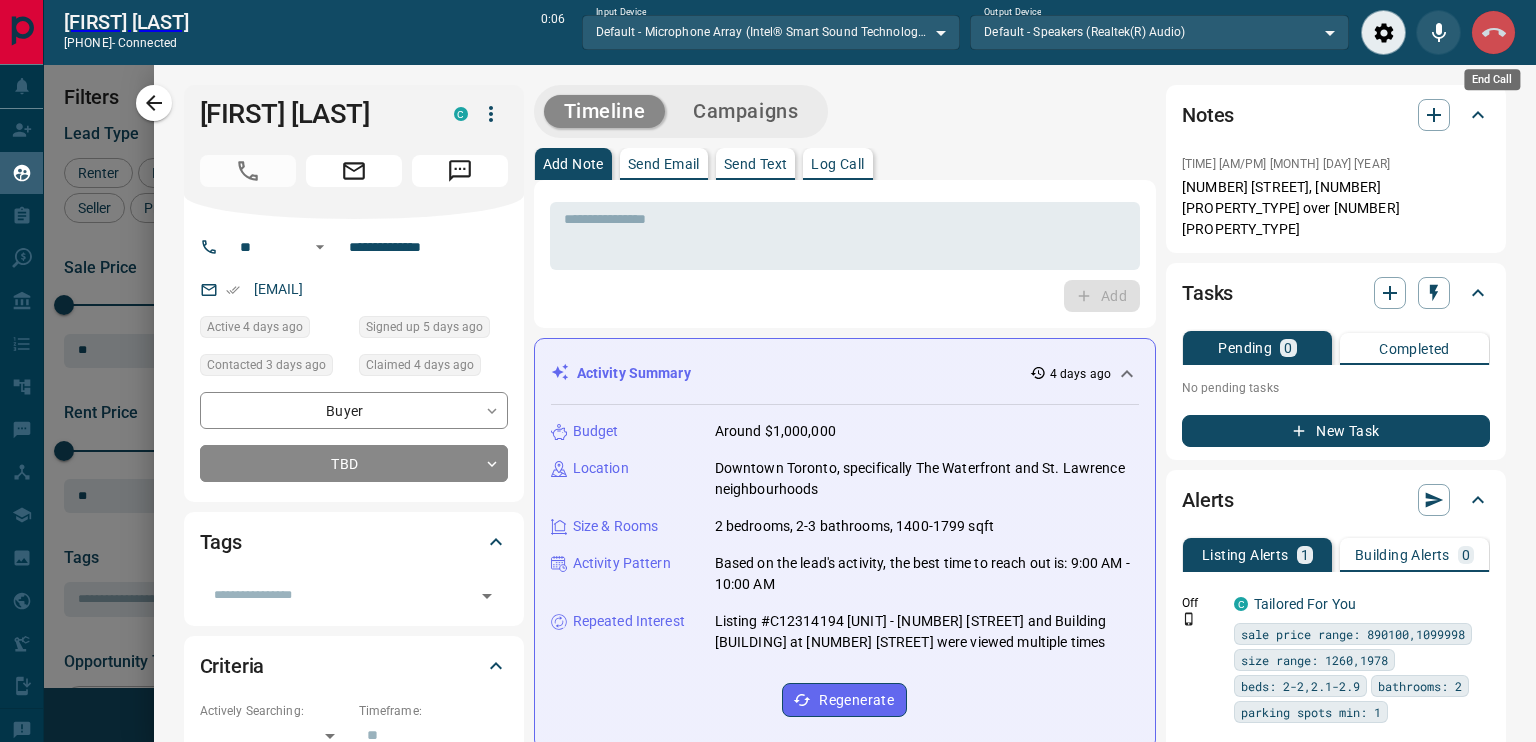 click 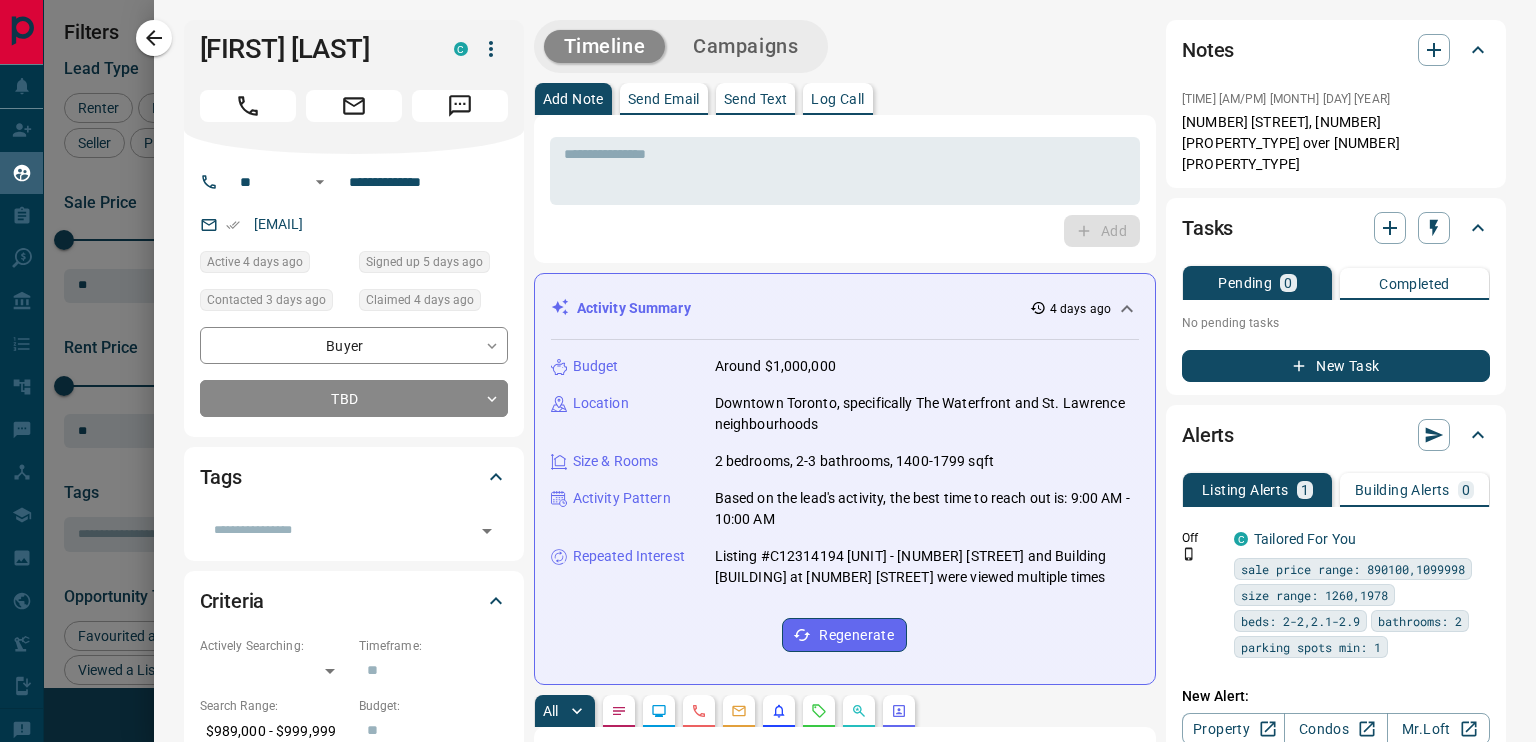 scroll, scrollTop: 16, scrollLeft: 16, axis: both 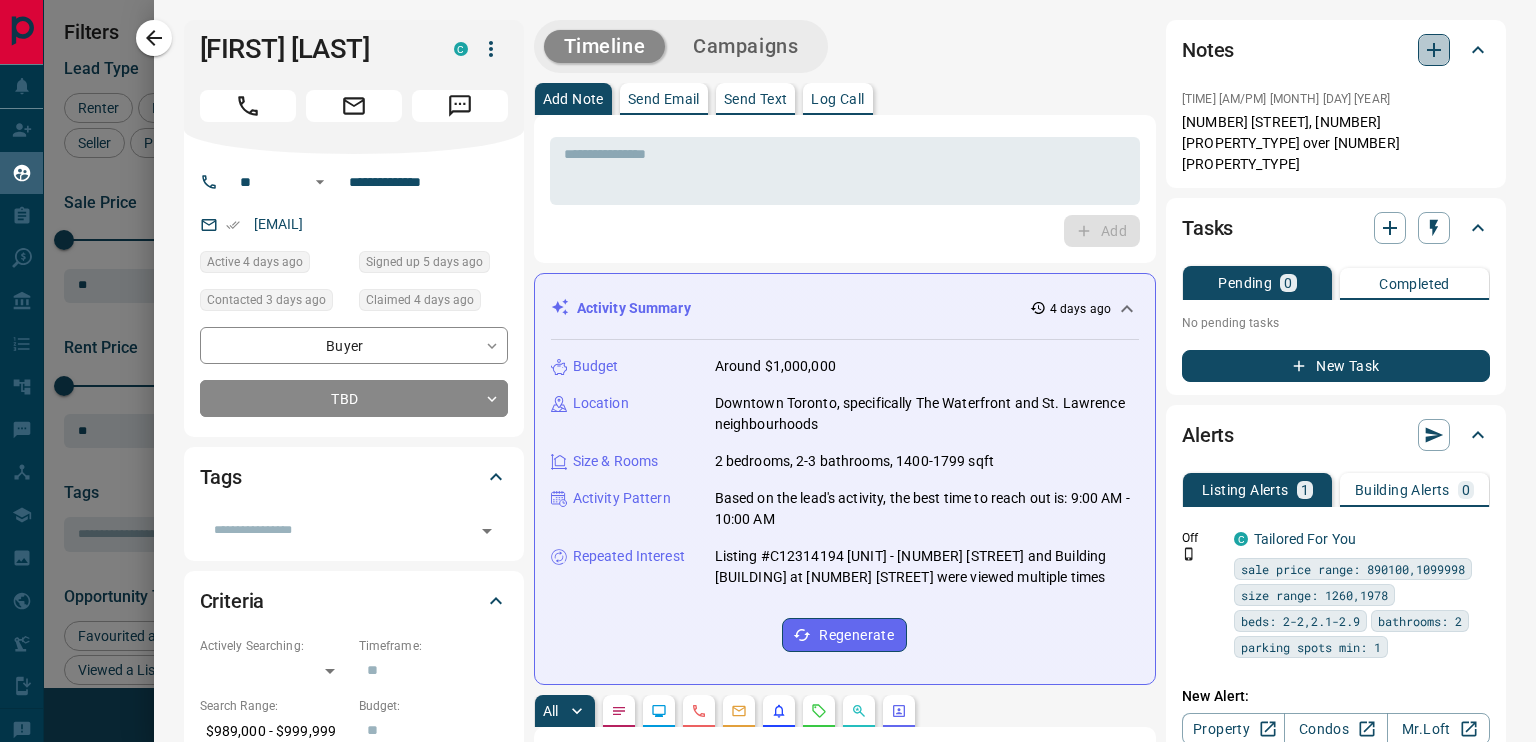 click 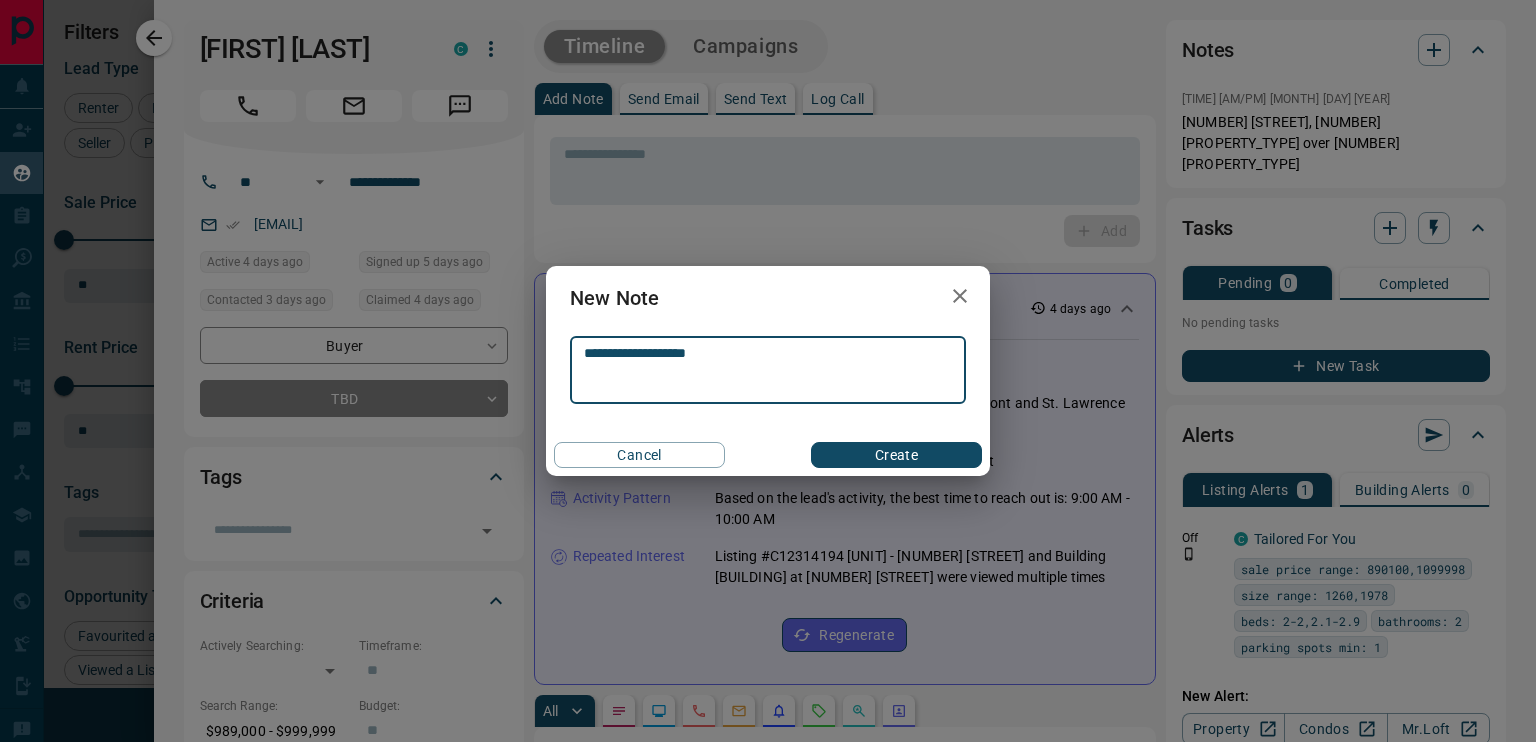 type on "**********" 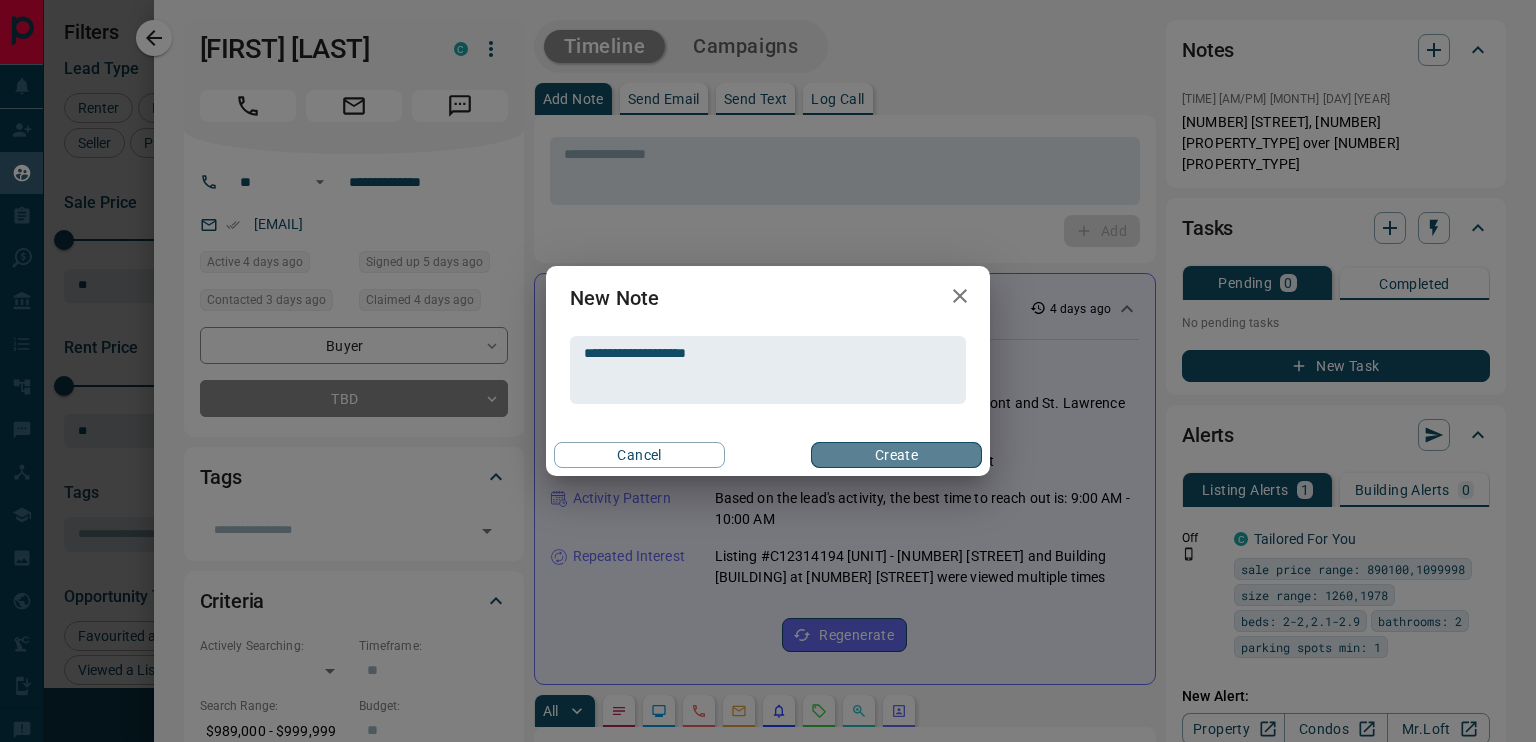click on "Create" at bounding box center [896, 455] 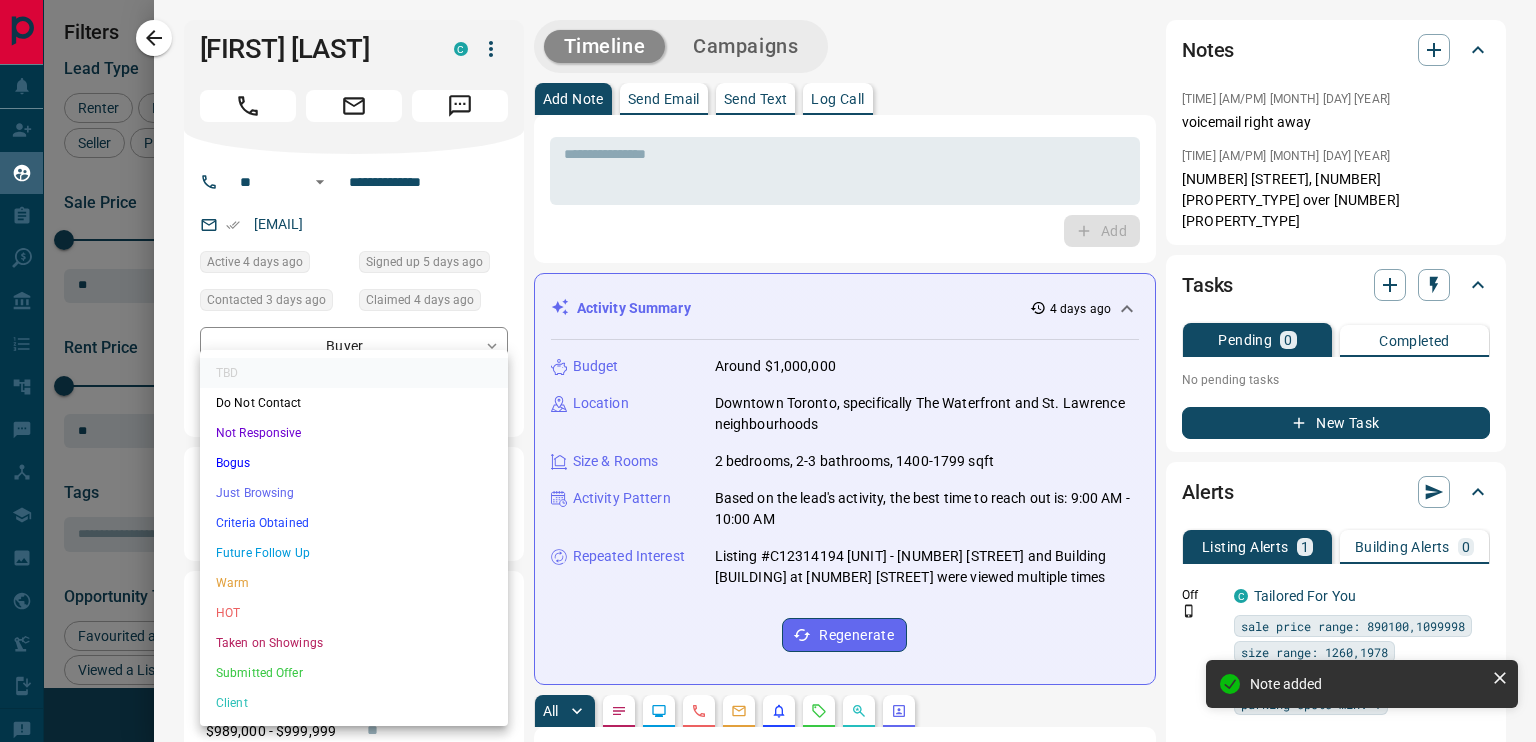 click on "Lead Transfers Claim Leads My Leads Tasks Opportunities Deals Campaigns Automations Messages Broker Bay Training Media Services Agent Resources Precon Worksheet Mobile Apps Disclosure Logout My Leads Filters 1 Manage Tabs New Lead All 7528 TBD 43 Do Not Contact - Not Responsive 1838 Bogus 703 Just Browsing 1992 Criteria Obtained 2117 Future Follow Up 451 Warm 119 HOT 56 Taken on Showings 70 Submitted Offer 3 Client 136 Name Details Last Active Claimed Date Status Tags [FIRST] [LAST] Buyer C $[PRICE] - $[PRICE] [DISTRICT], [CITY] [DAYS_AGO] Contacted [DAYS_AGO] [DAYS_AGO] Signed up [YEARS_AGO] TBD + [FIRST] [LAST] Buyer C $[PRICE] - $[PRICE] [DISTRICT], [CITY] [DAYS_AGO] Contacted [DAYS_AGO] [DAYS_AGO] Signed up [YEARS_AGO] TBD + [FIRST] [LAST] Buyer C $[PRICE] - $[PRICE] [DISTRICT], [CITY] [HOURS_AGO] Contacted [DAYS_AGO] [DAYS_AGO] Signed up [YEARS_AGO] TBD + [FIRST] [LAST] Renter C $[PRICE] - $[PRICE] [DISTRICT], [CITY] [DAYS_AGO] Contacted [DAYS_AGO] [DAYS_AGO] Signed up [YEARS_AGO] TBD + [FIRST] [LAST] Buyer C $[PRICE] - $[PRICE] [DISTRICT], [CITY] [DAYS_AGO] TBD +" at bounding box center (768, 358) 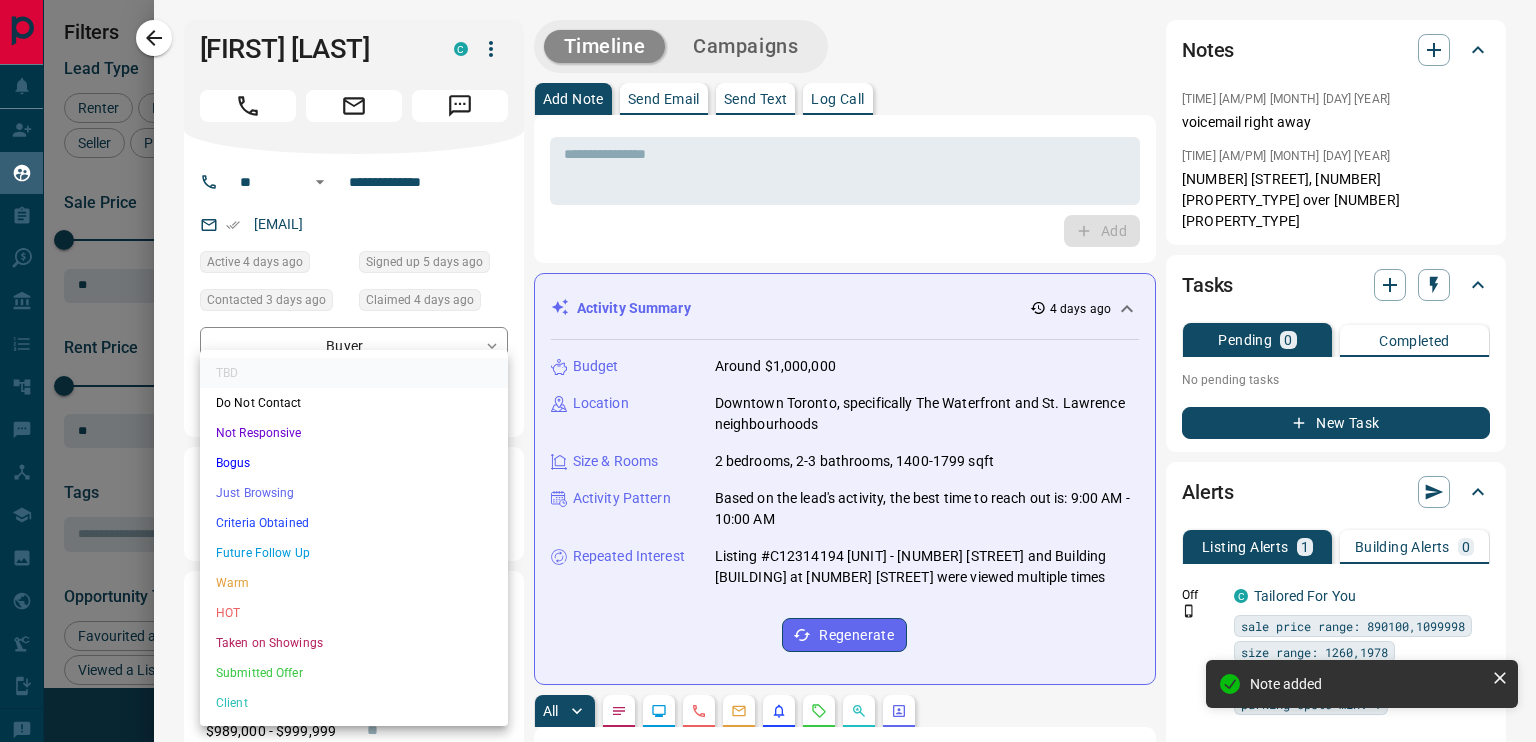click at bounding box center (768, 371) 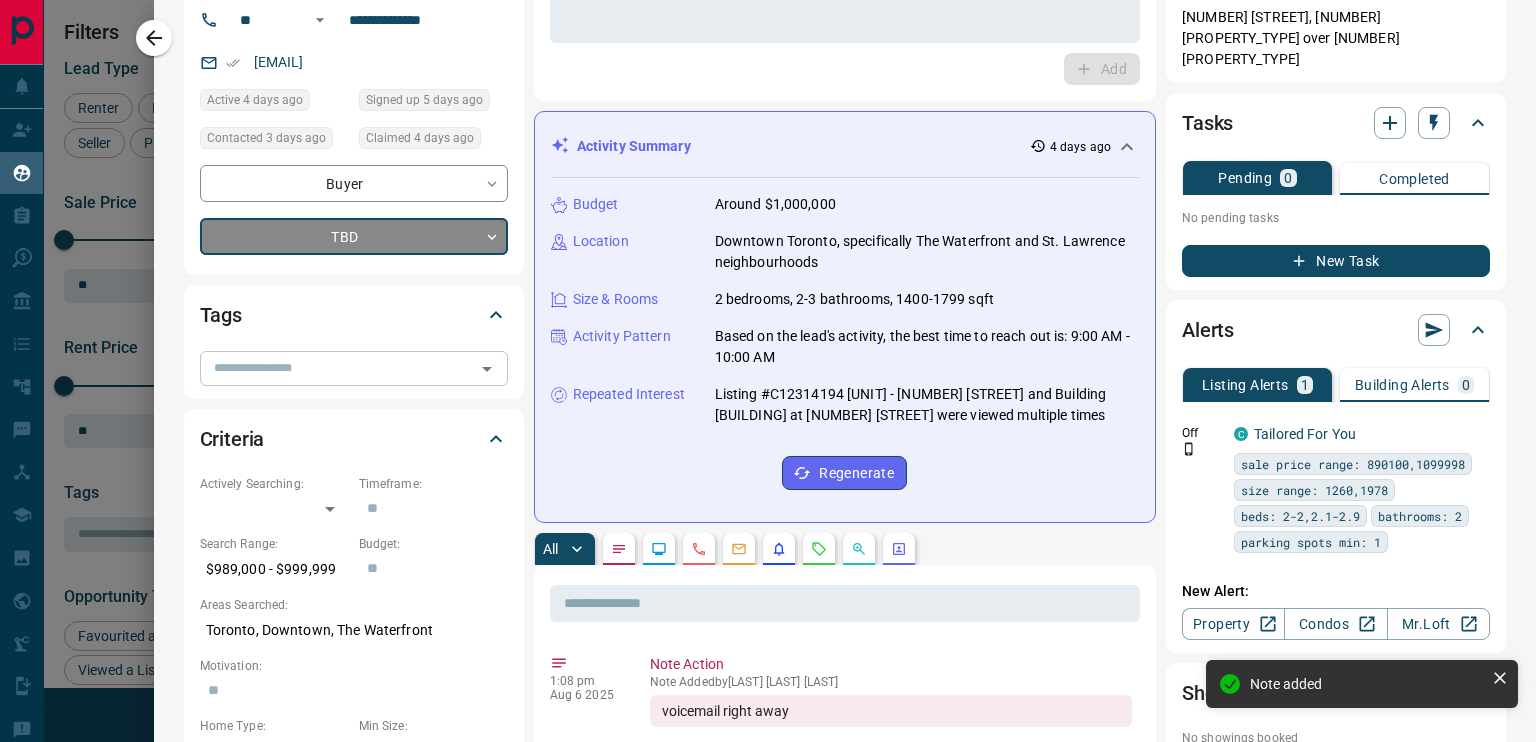 scroll, scrollTop: 163, scrollLeft: 0, axis: vertical 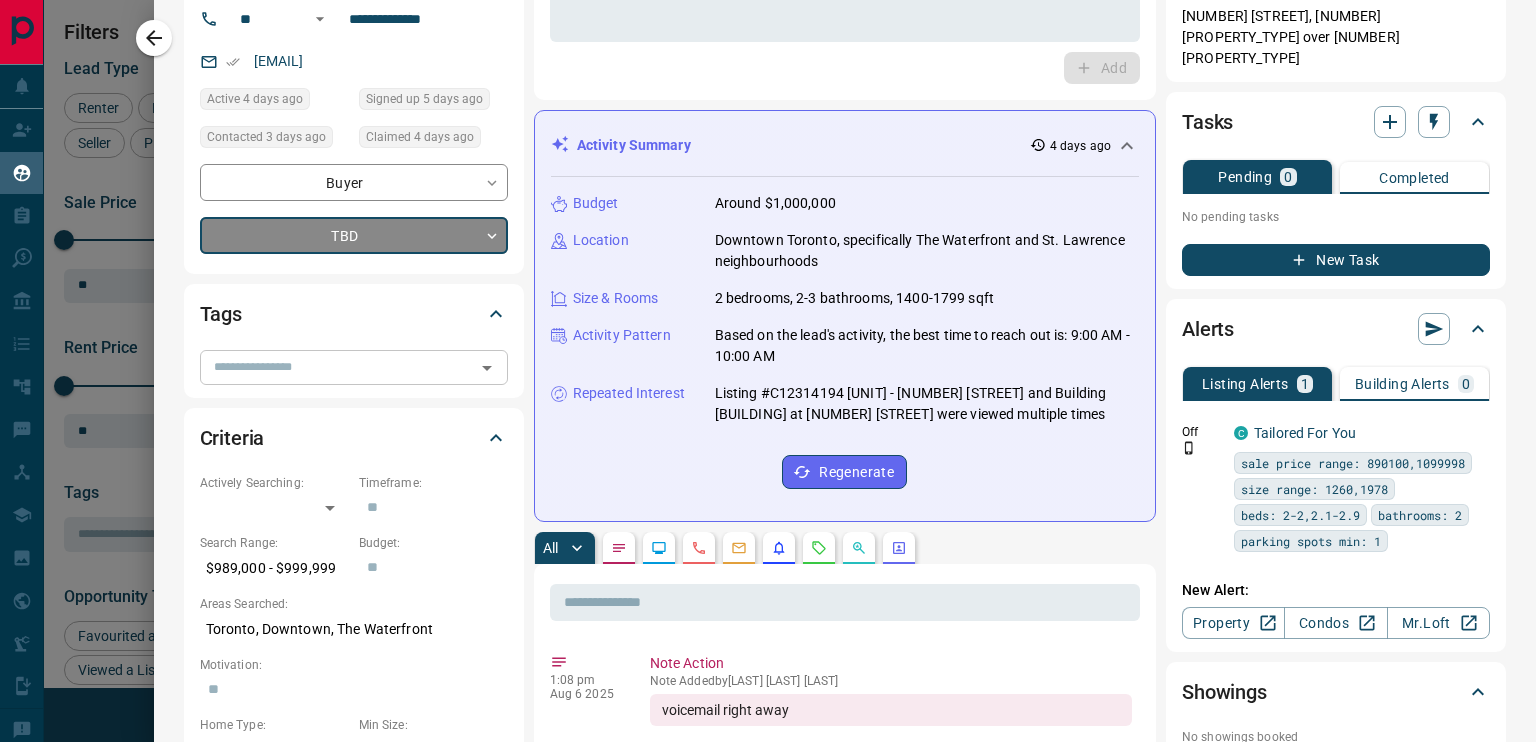 click on "​" at bounding box center (354, 367) 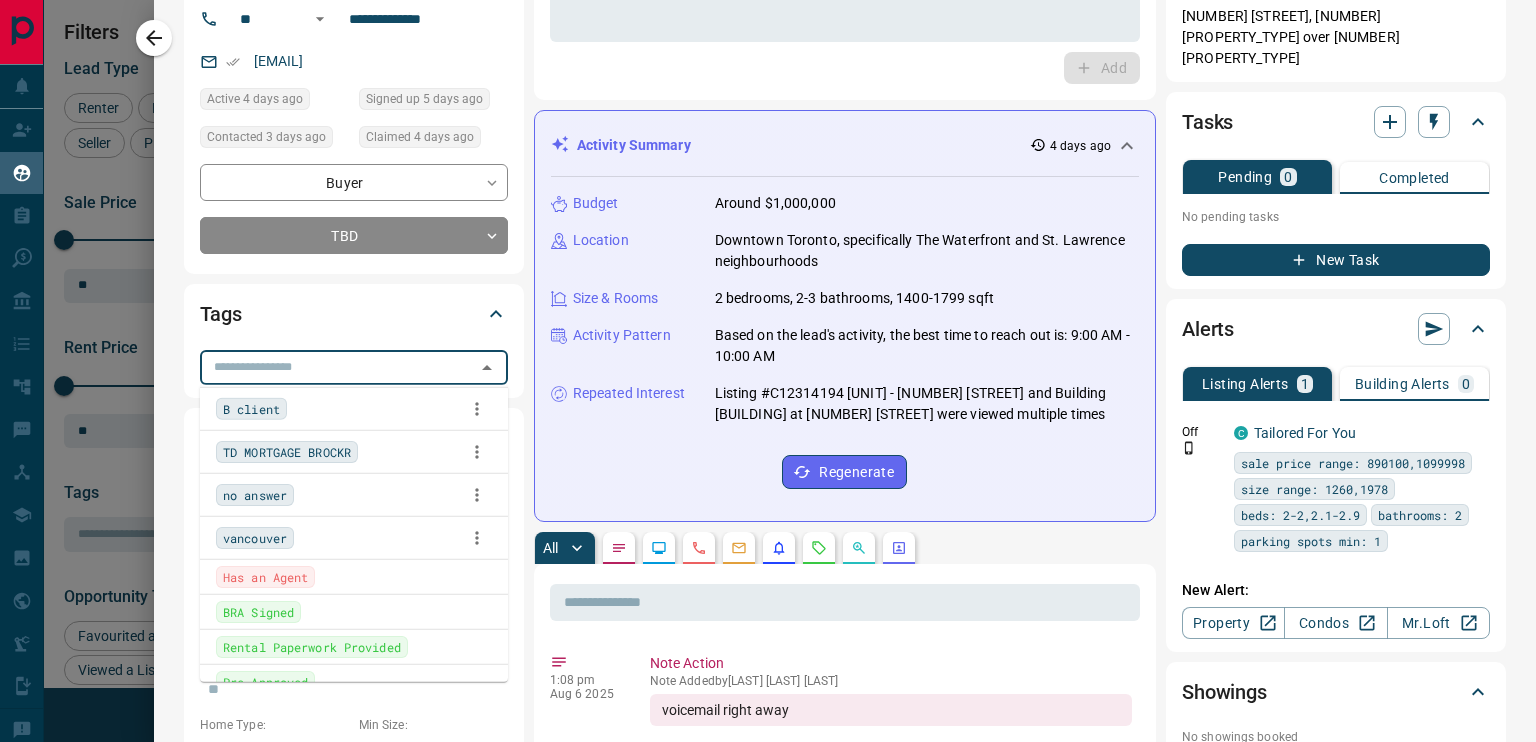 scroll, scrollTop: 222, scrollLeft: 0, axis: vertical 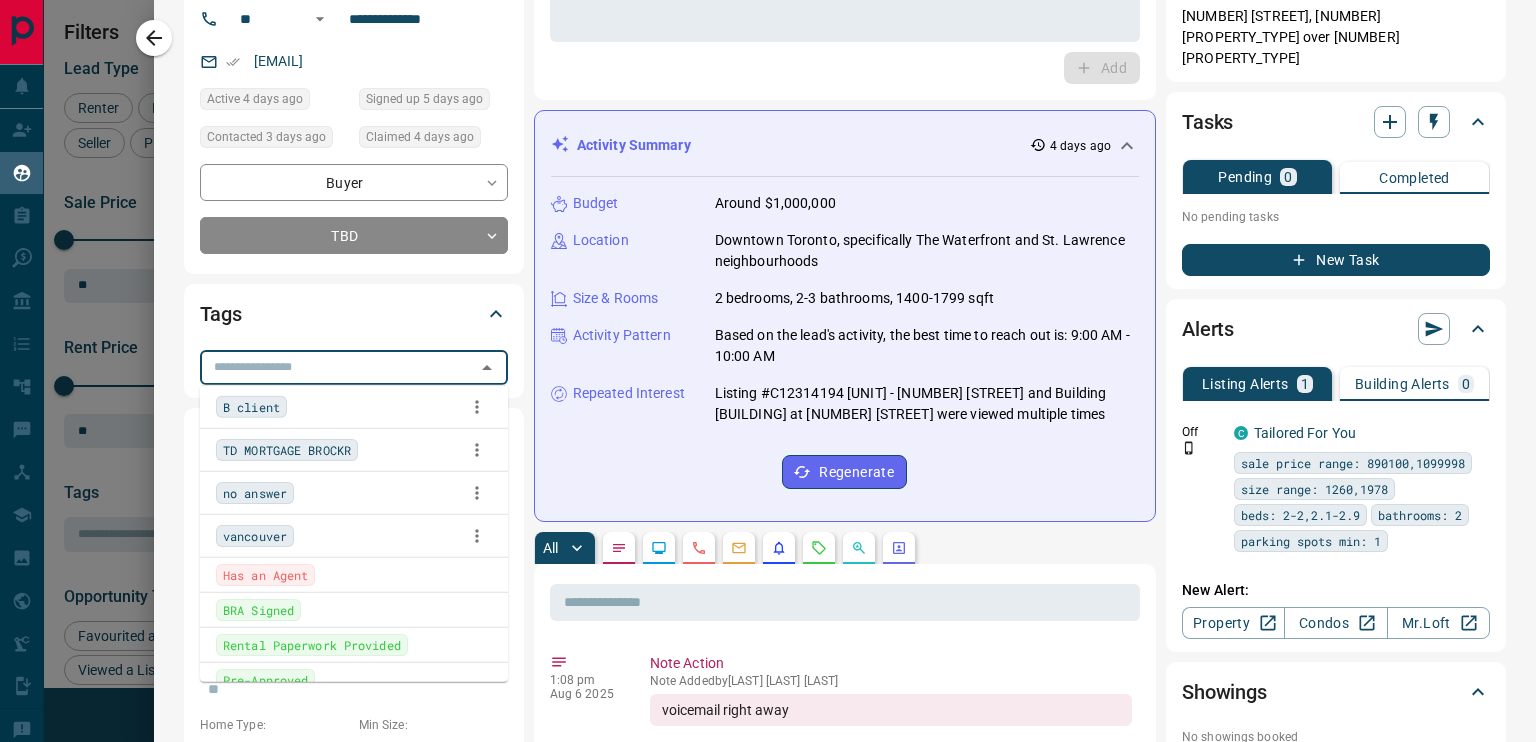 click on "no answer" at bounding box center [255, 493] 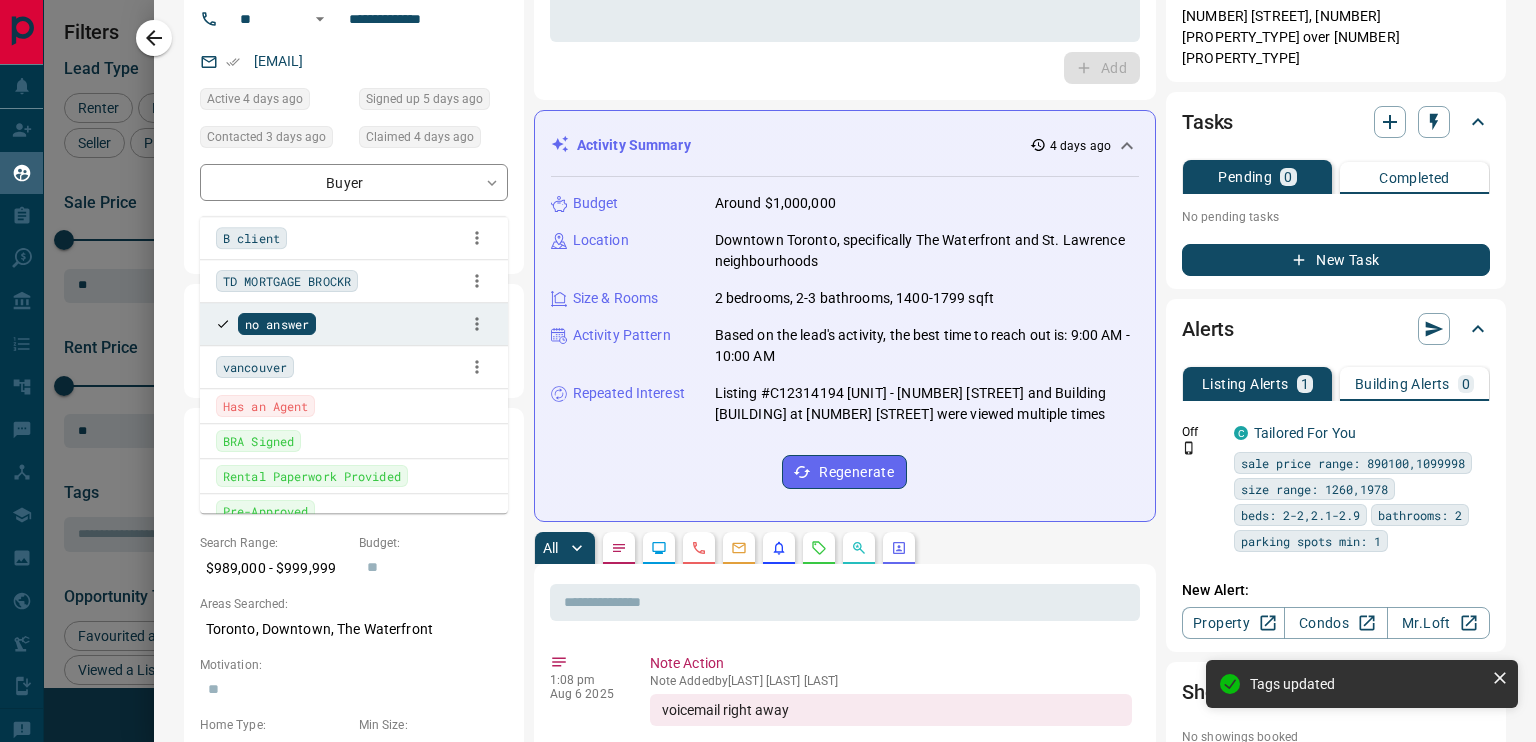 scroll, scrollTop: 0, scrollLeft: 0, axis: both 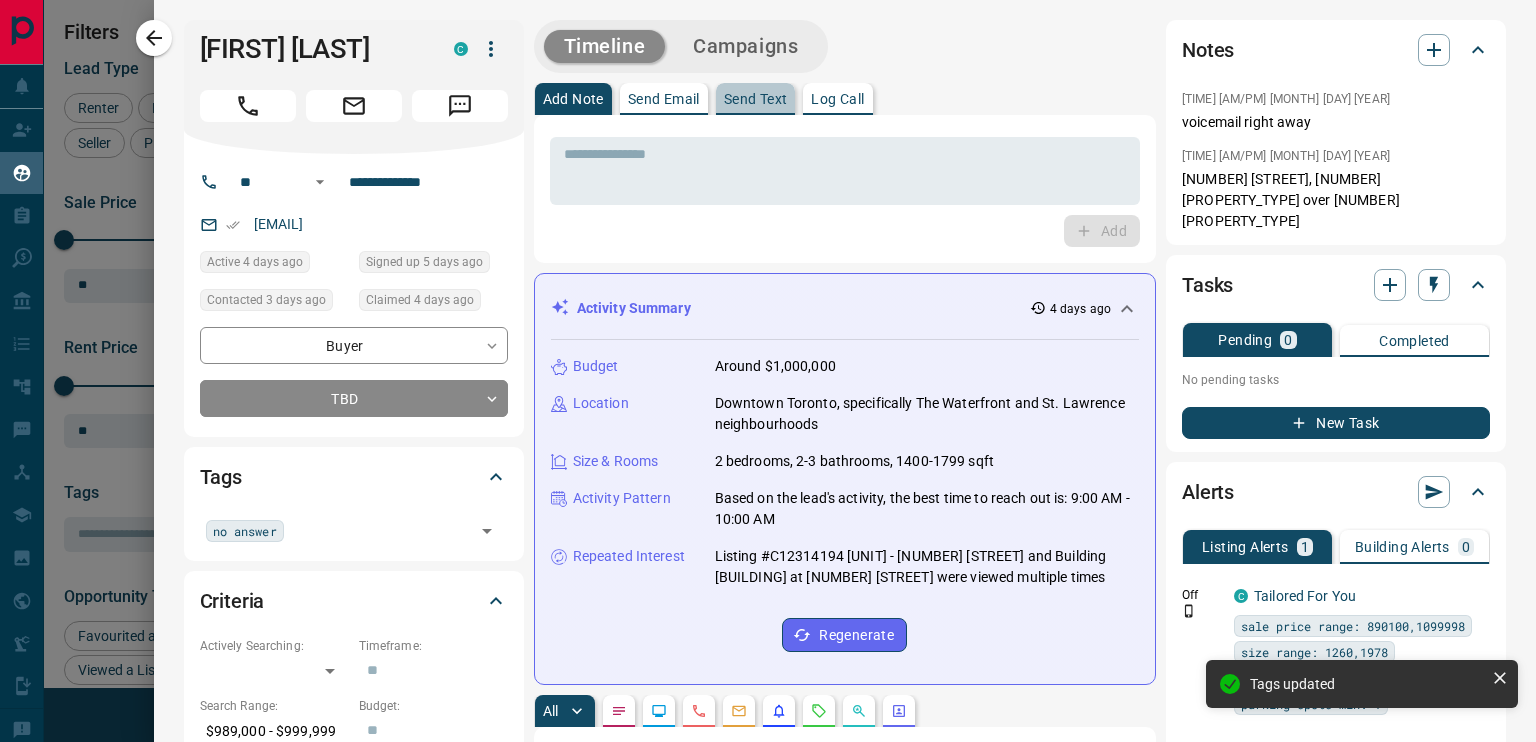 click on "Send Text" at bounding box center (756, 99) 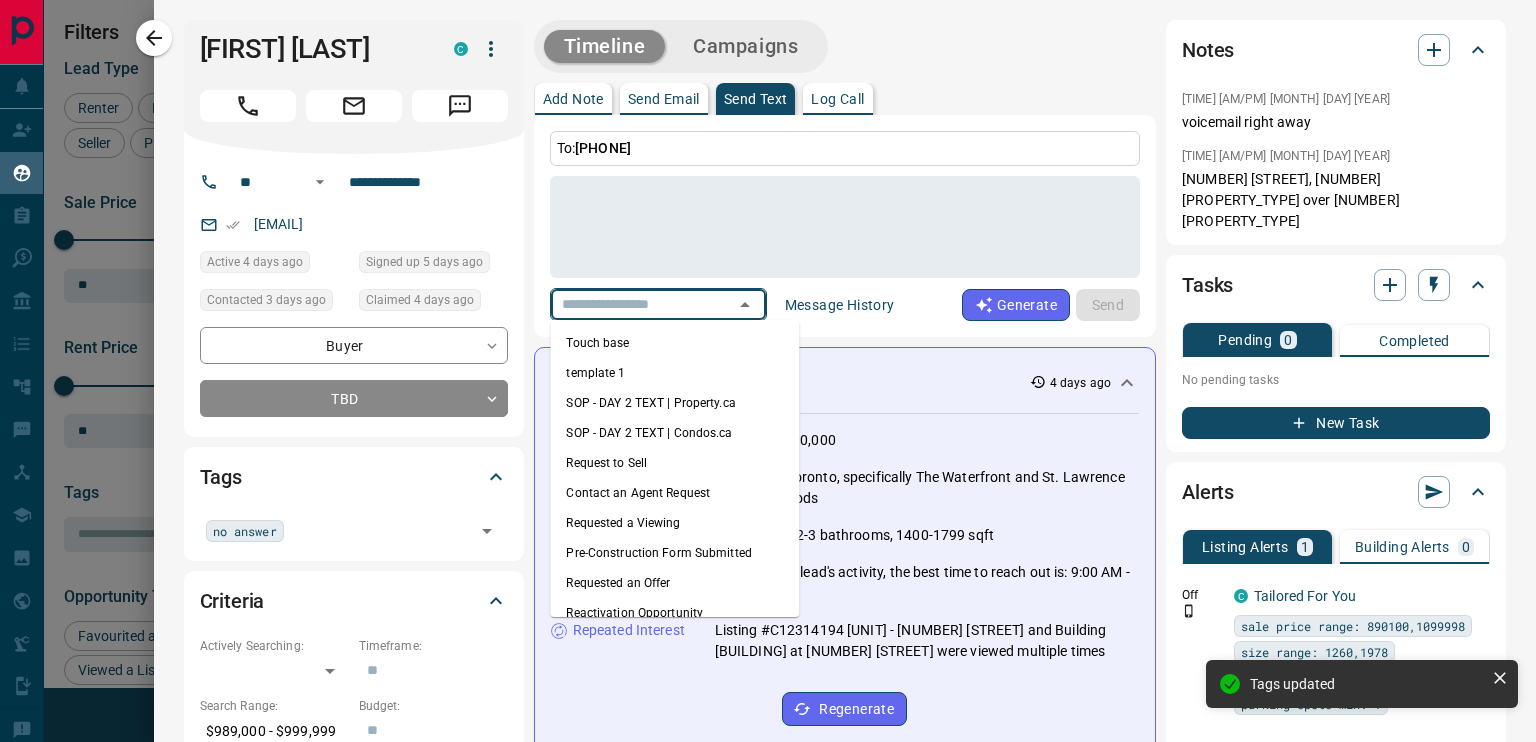click at bounding box center [630, 304] 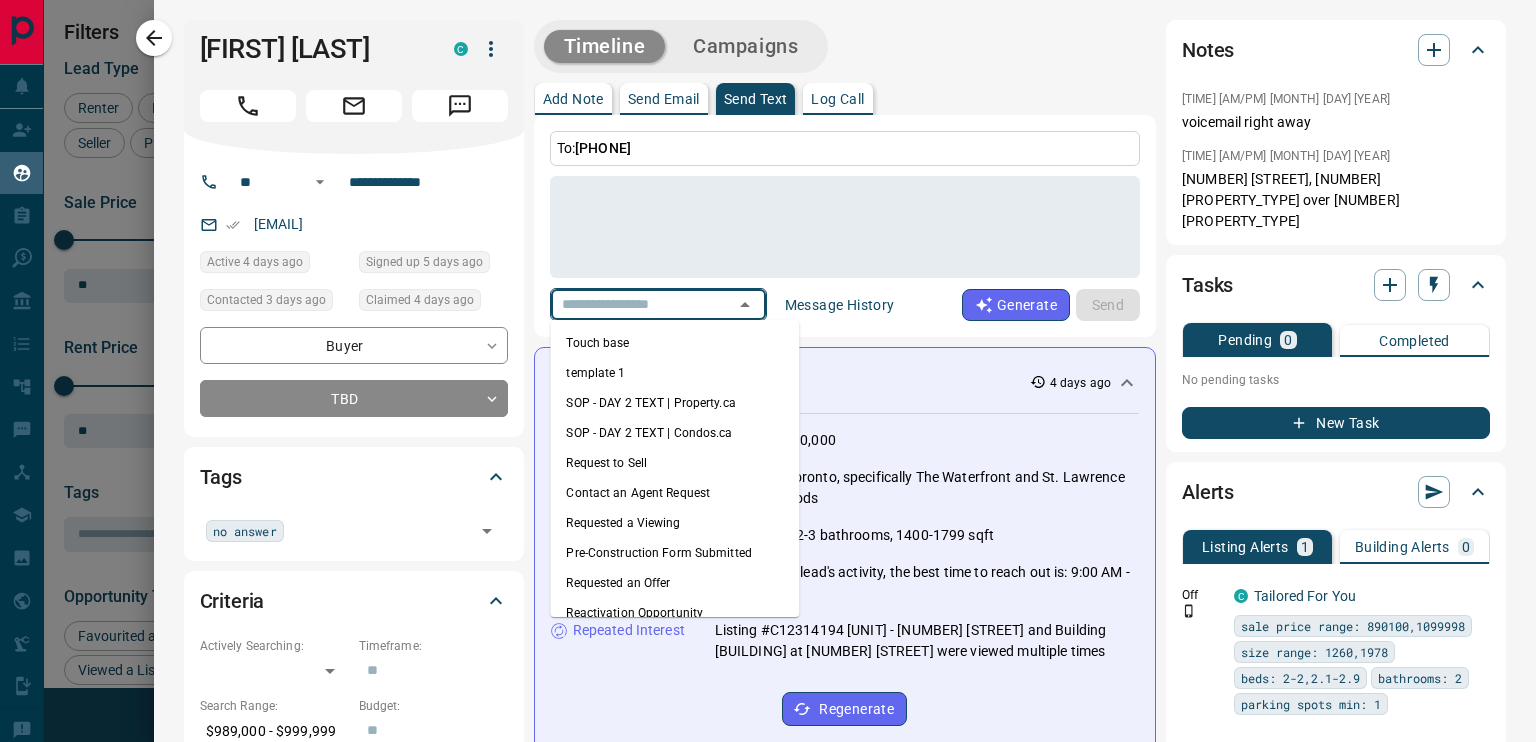 click on "template 1" at bounding box center [674, 373] 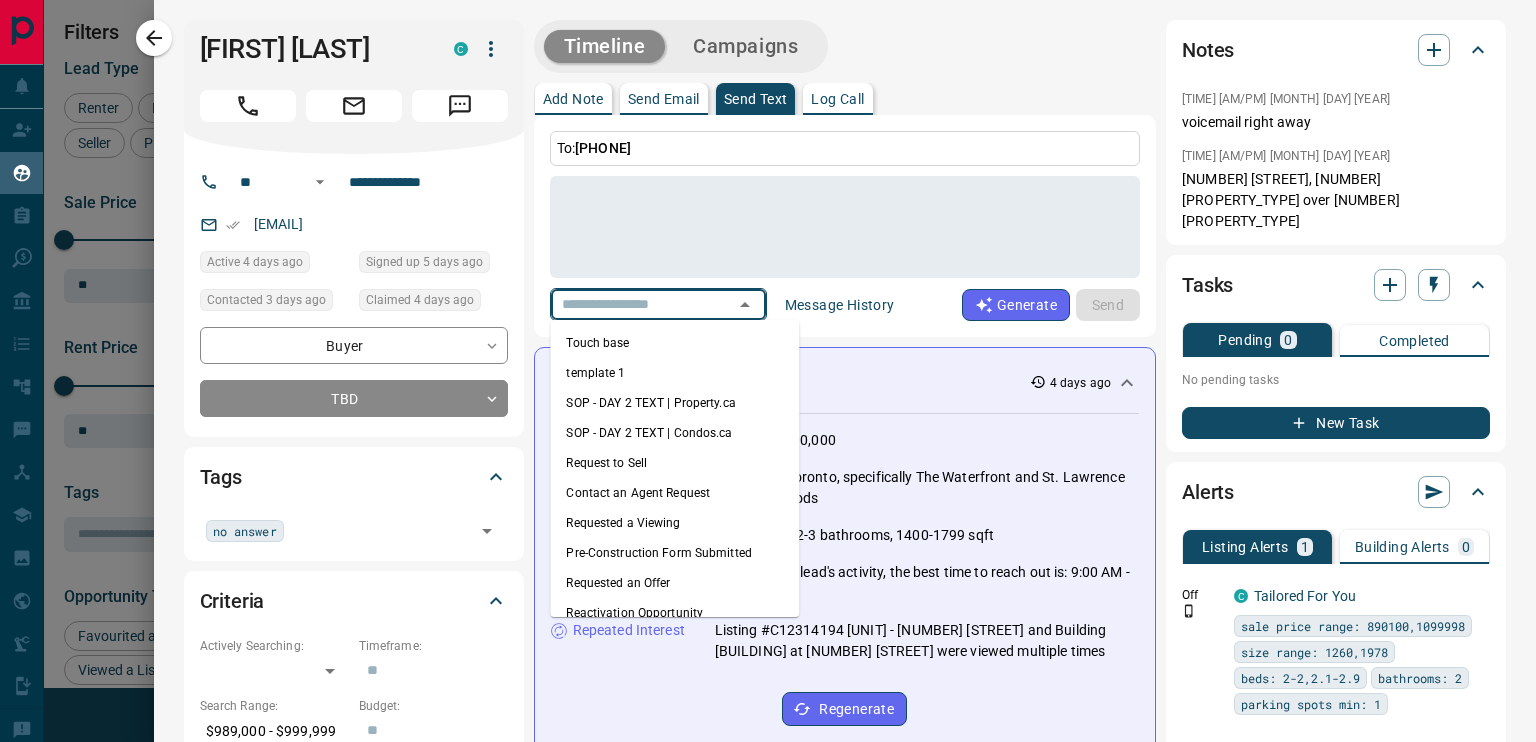 type on "**********" 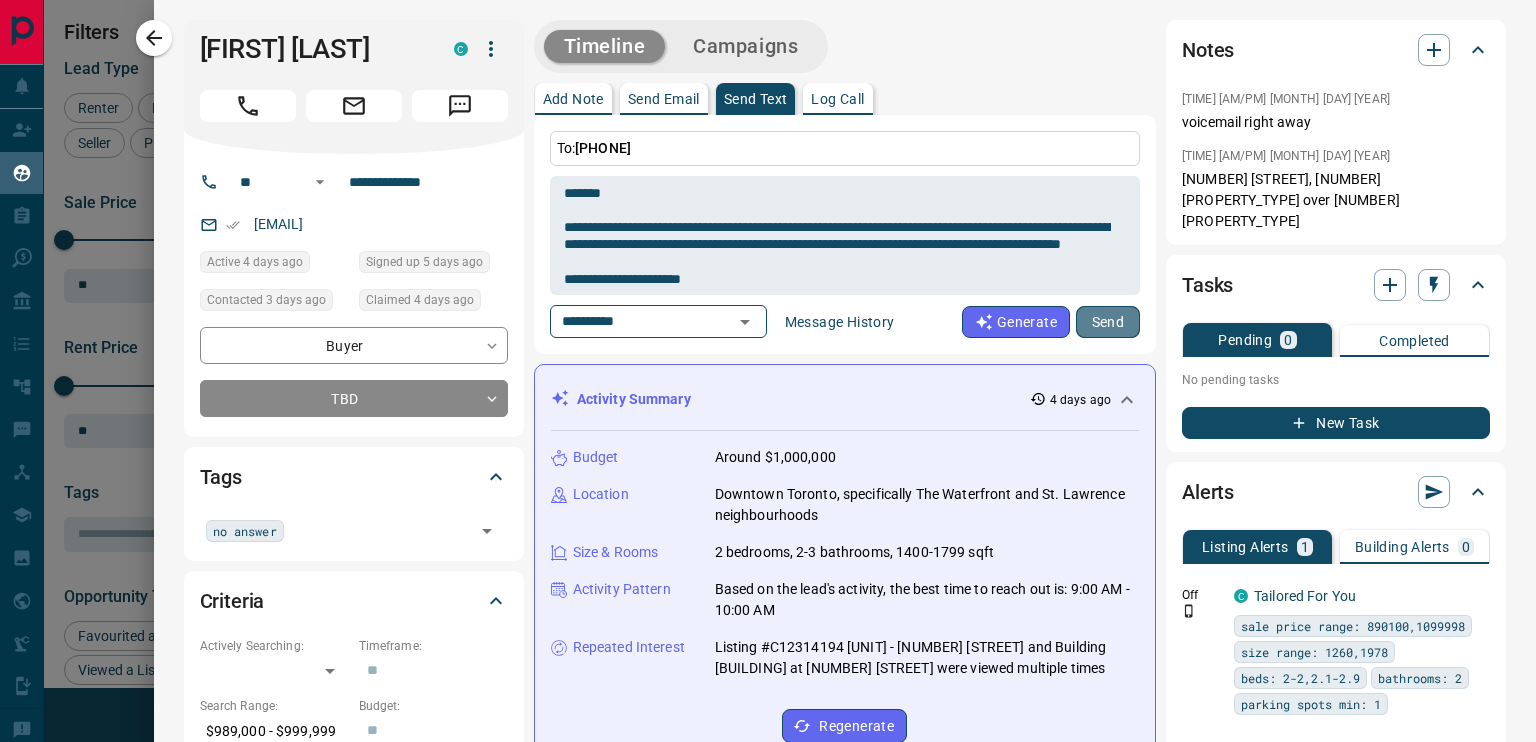 click on "Send" at bounding box center [1108, 322] 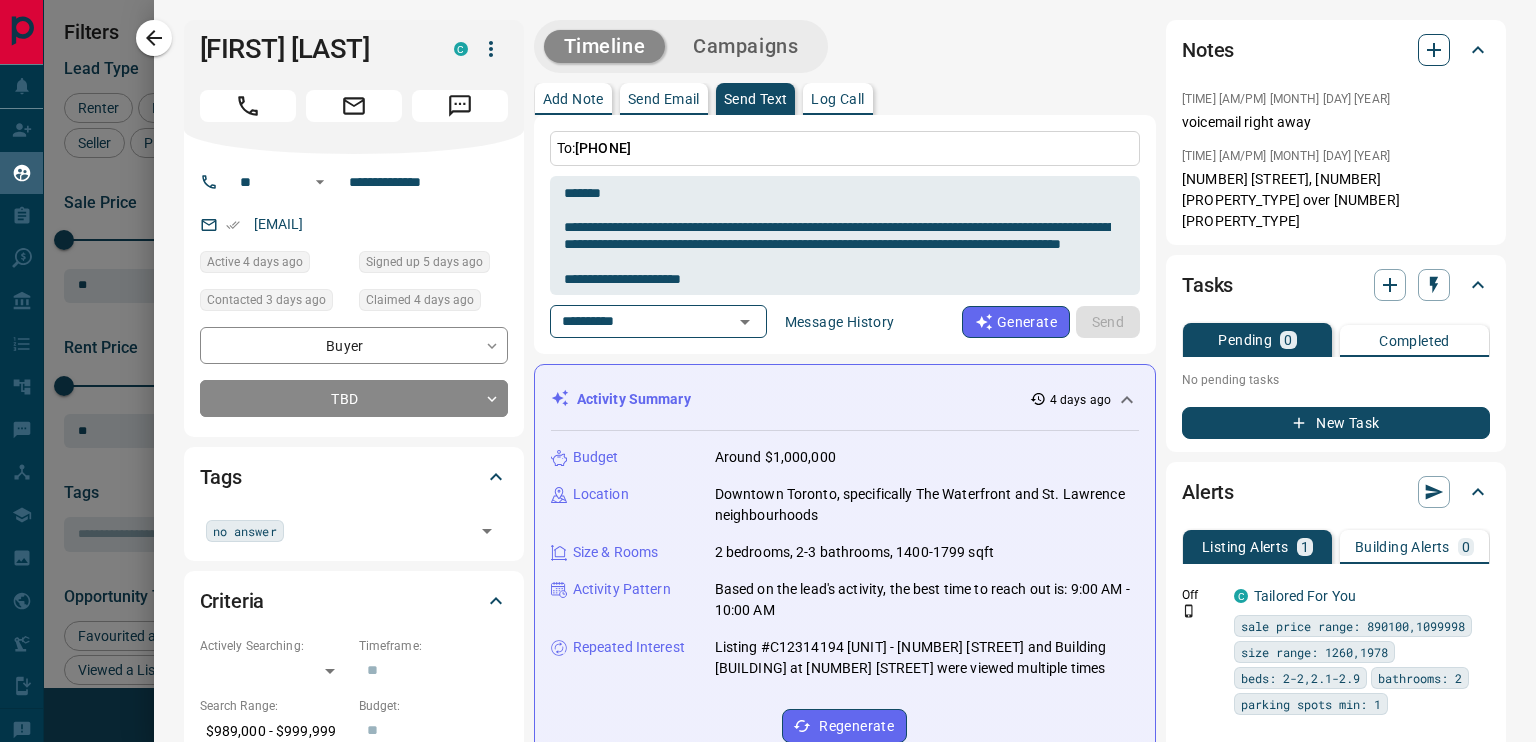 type 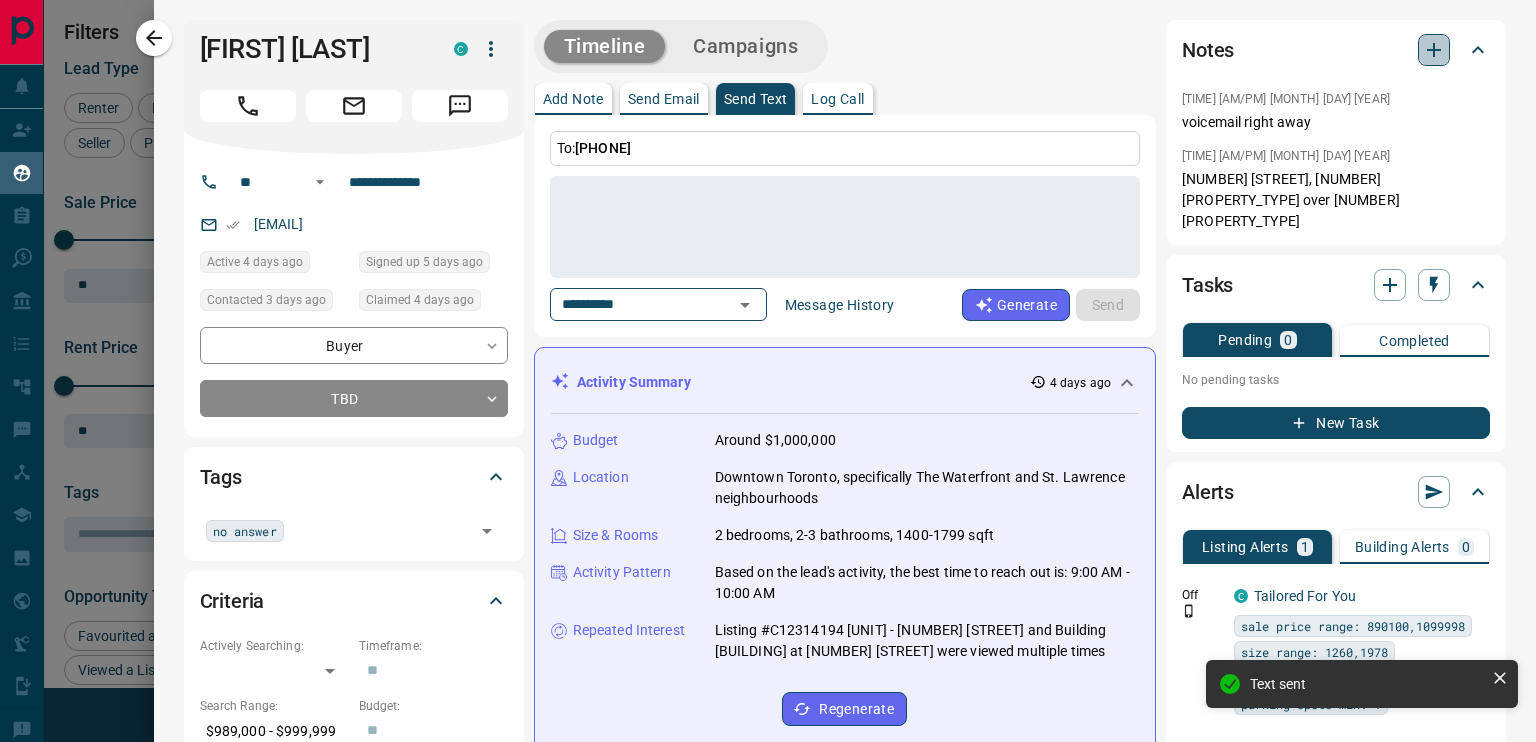 click 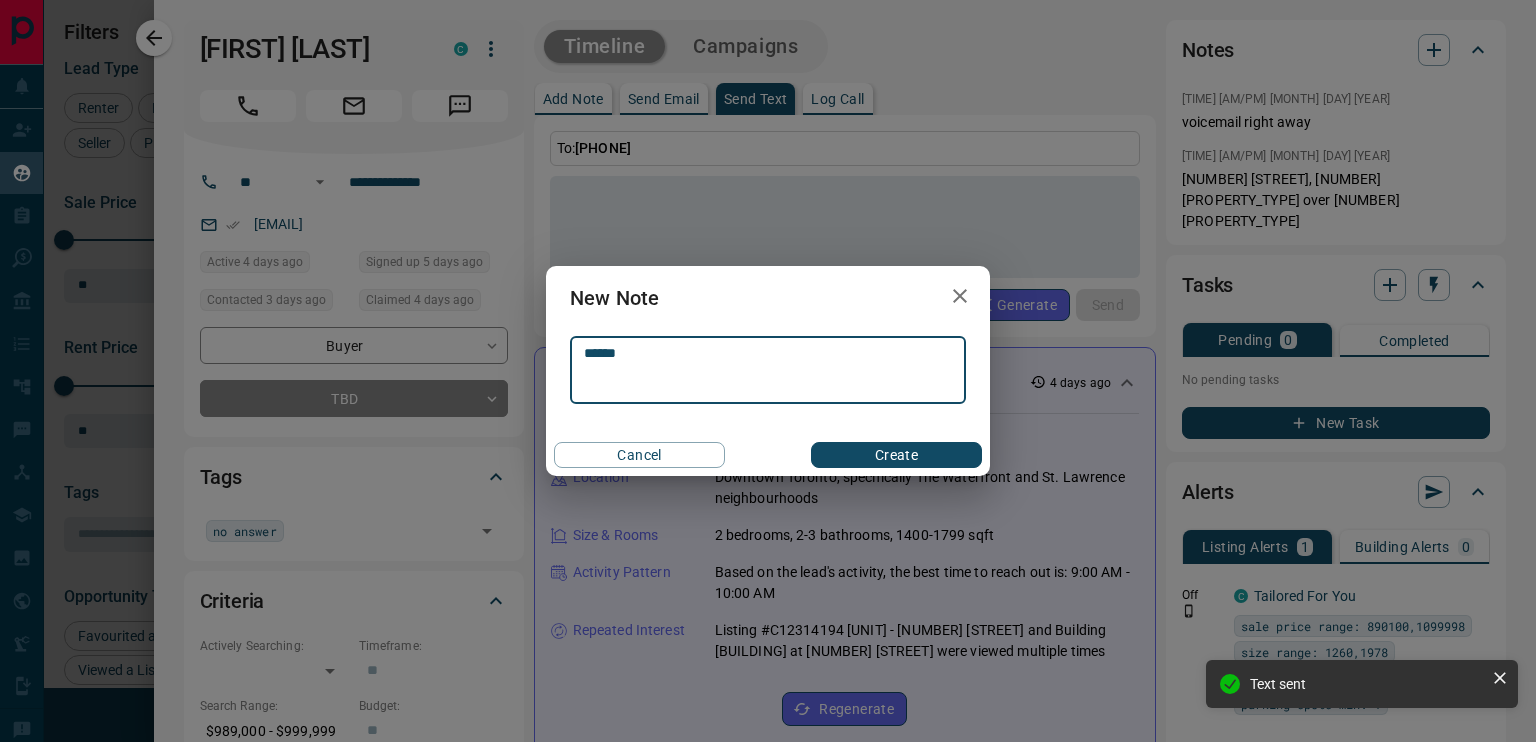 type on "******" 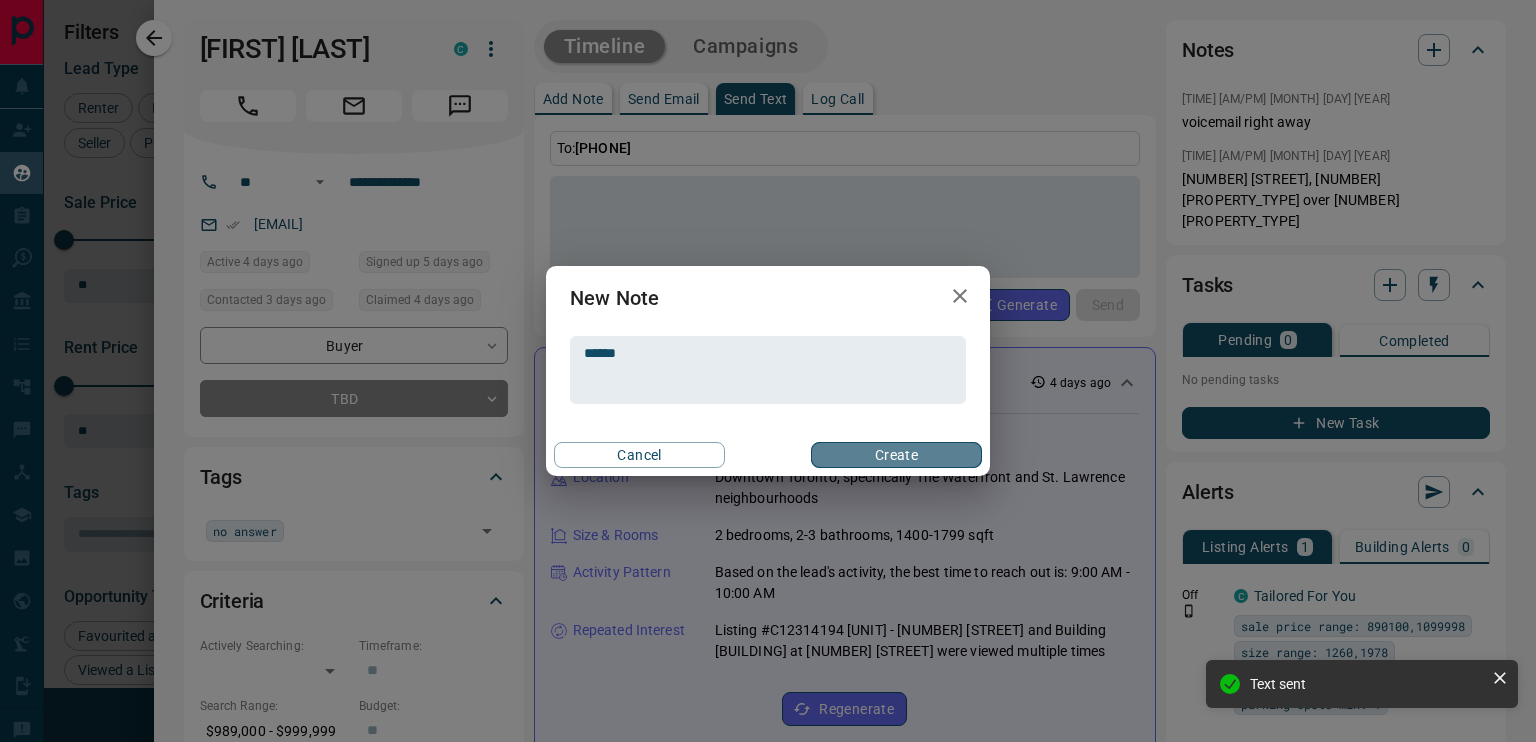 click on "Create" at bounding box center (896, 455) 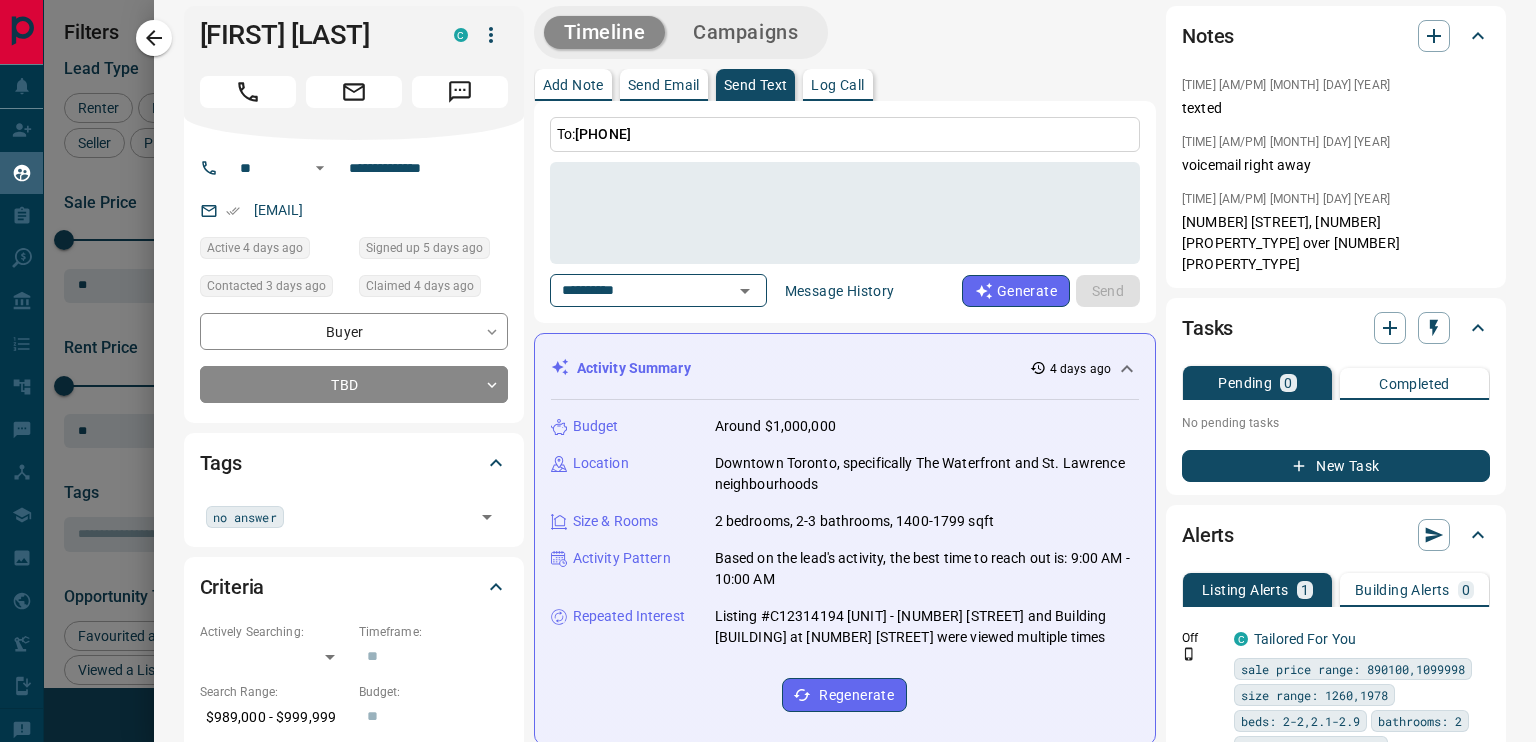 scroll, scrollTop: 0, scrollLeft: 0, axis: both 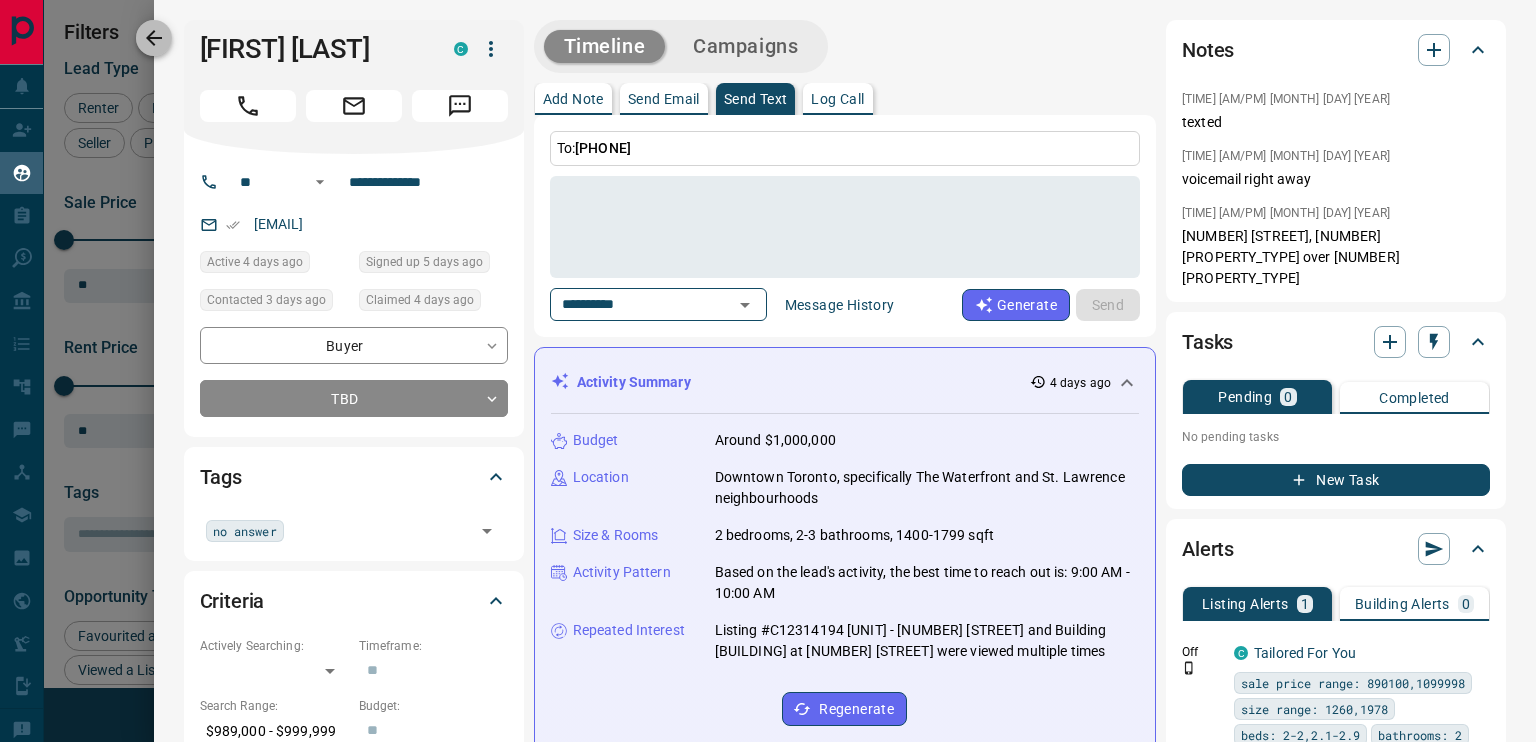 click 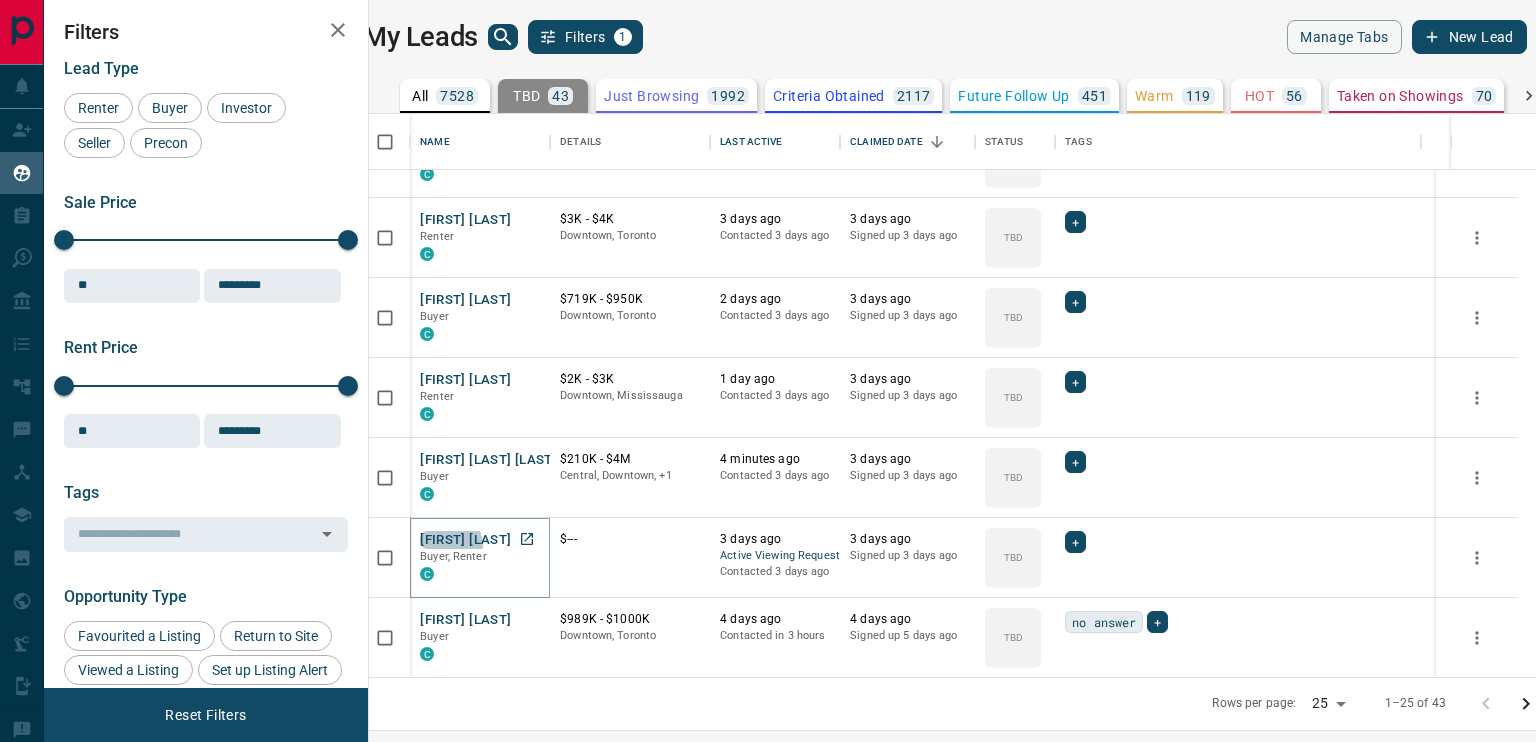 click on "[FIRST] [LAST]" at bounding box center (465, 540) 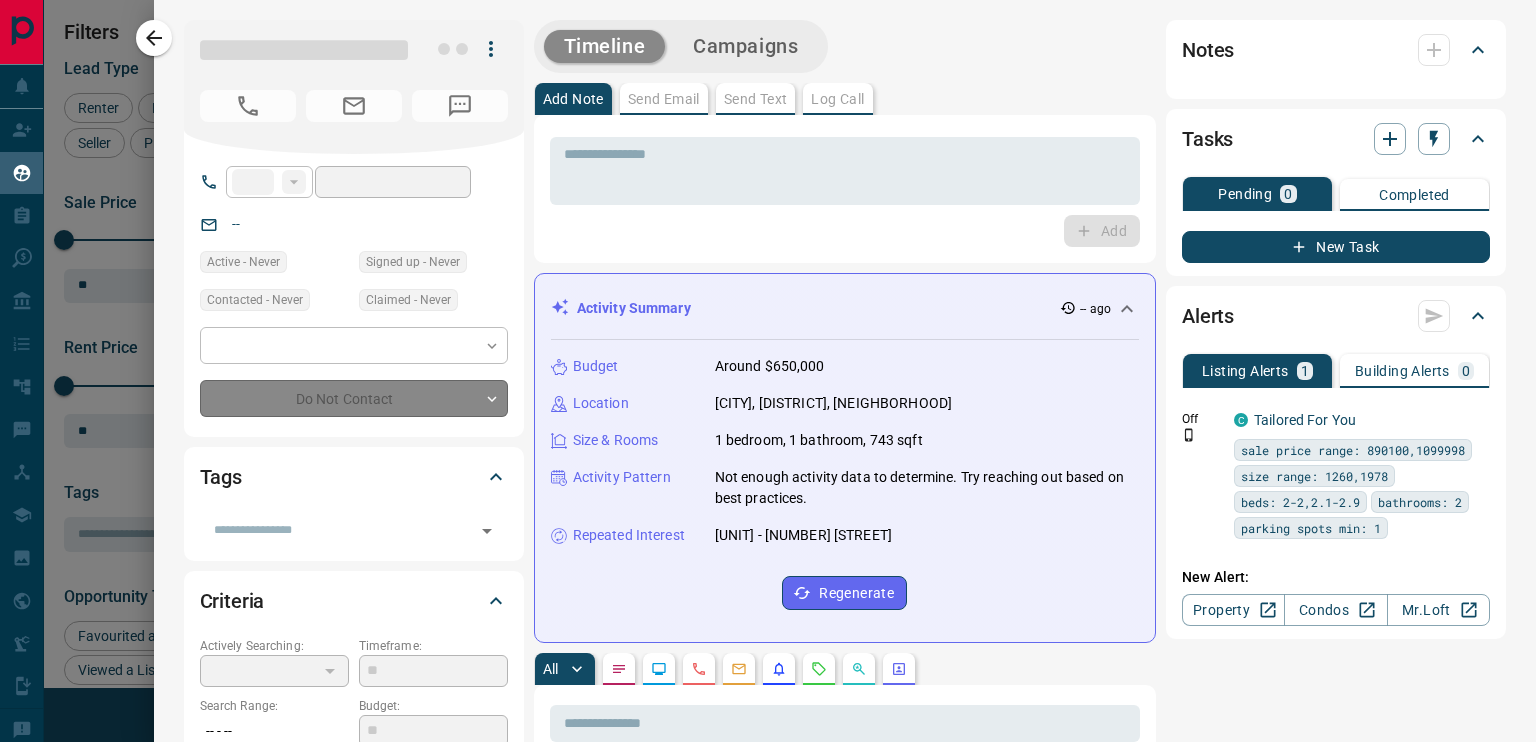 type on "**" 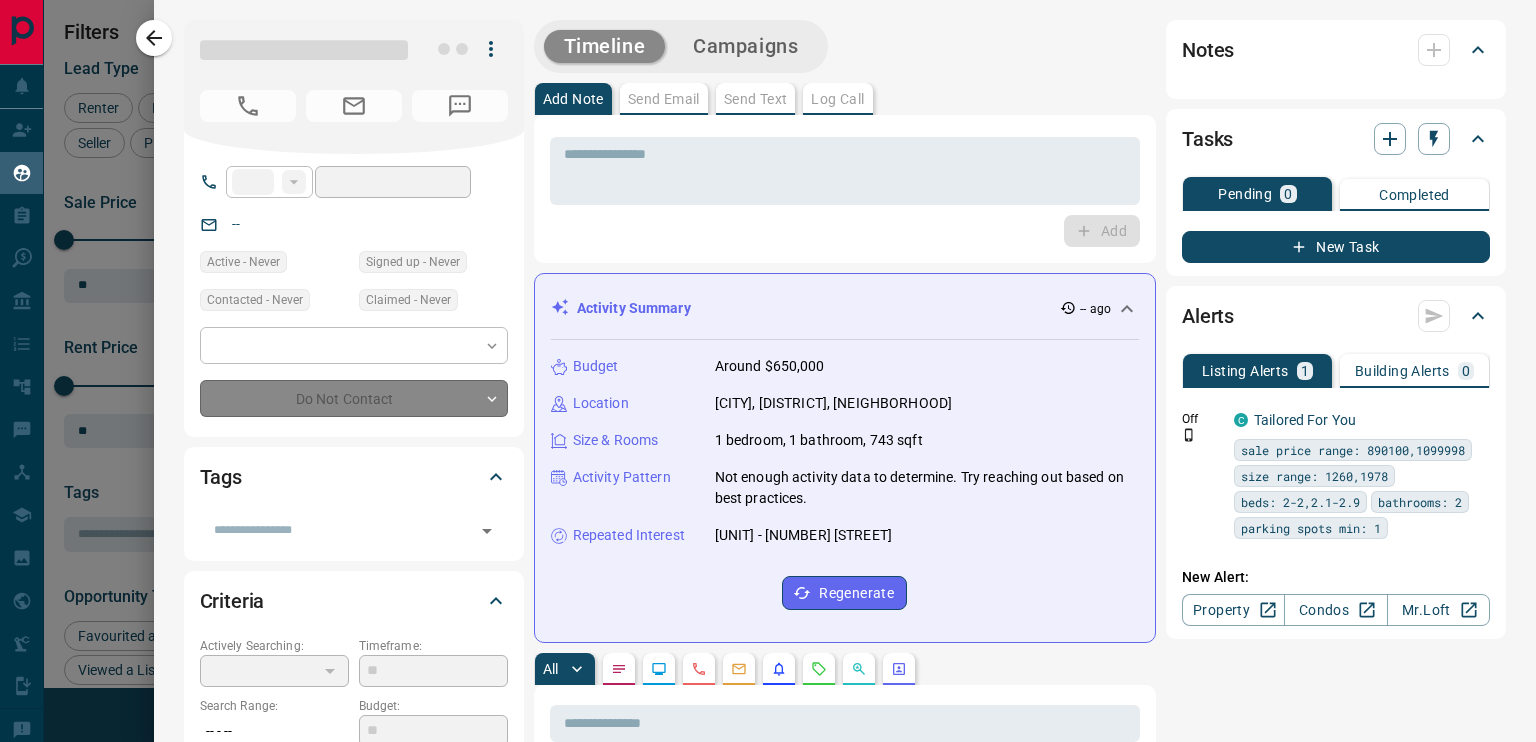 type on "**********" 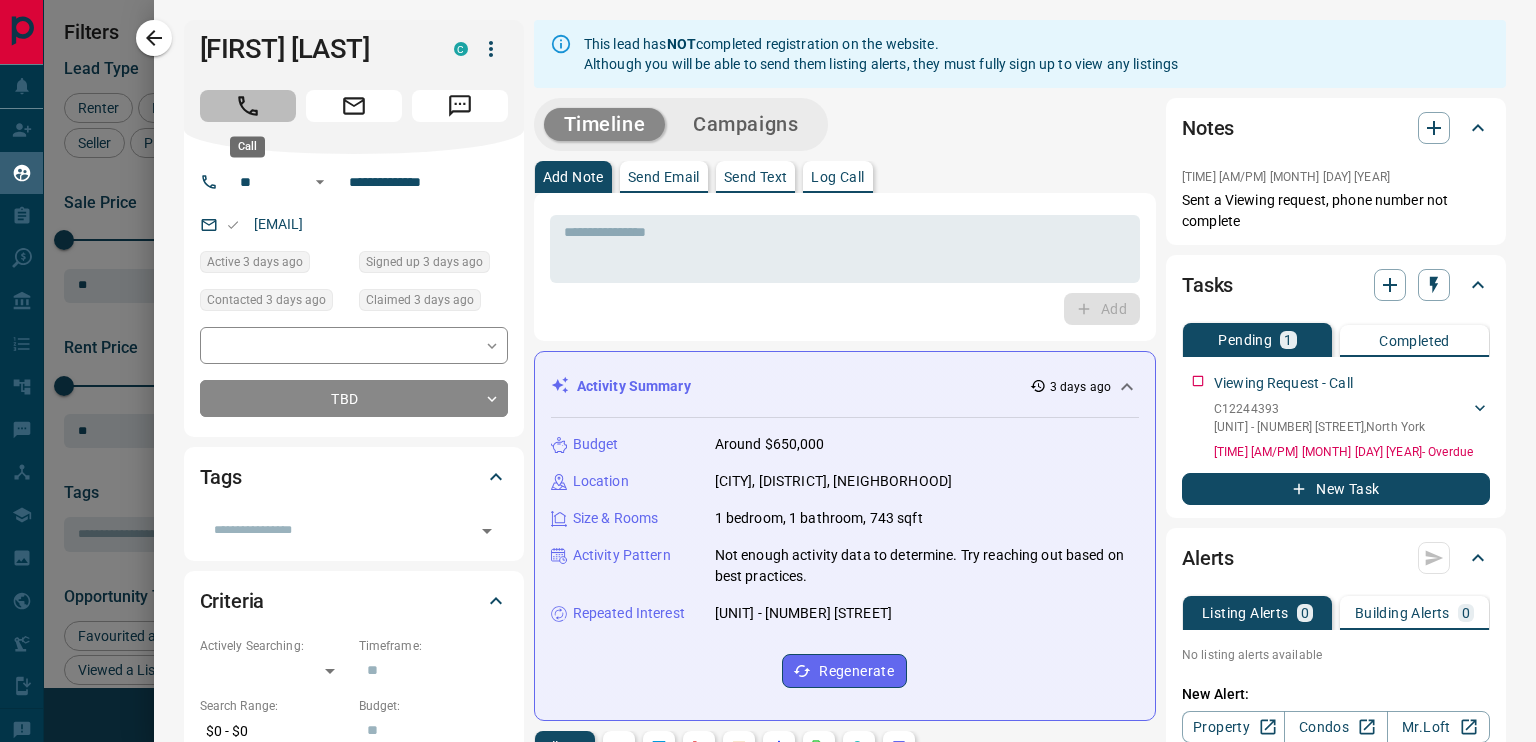 click 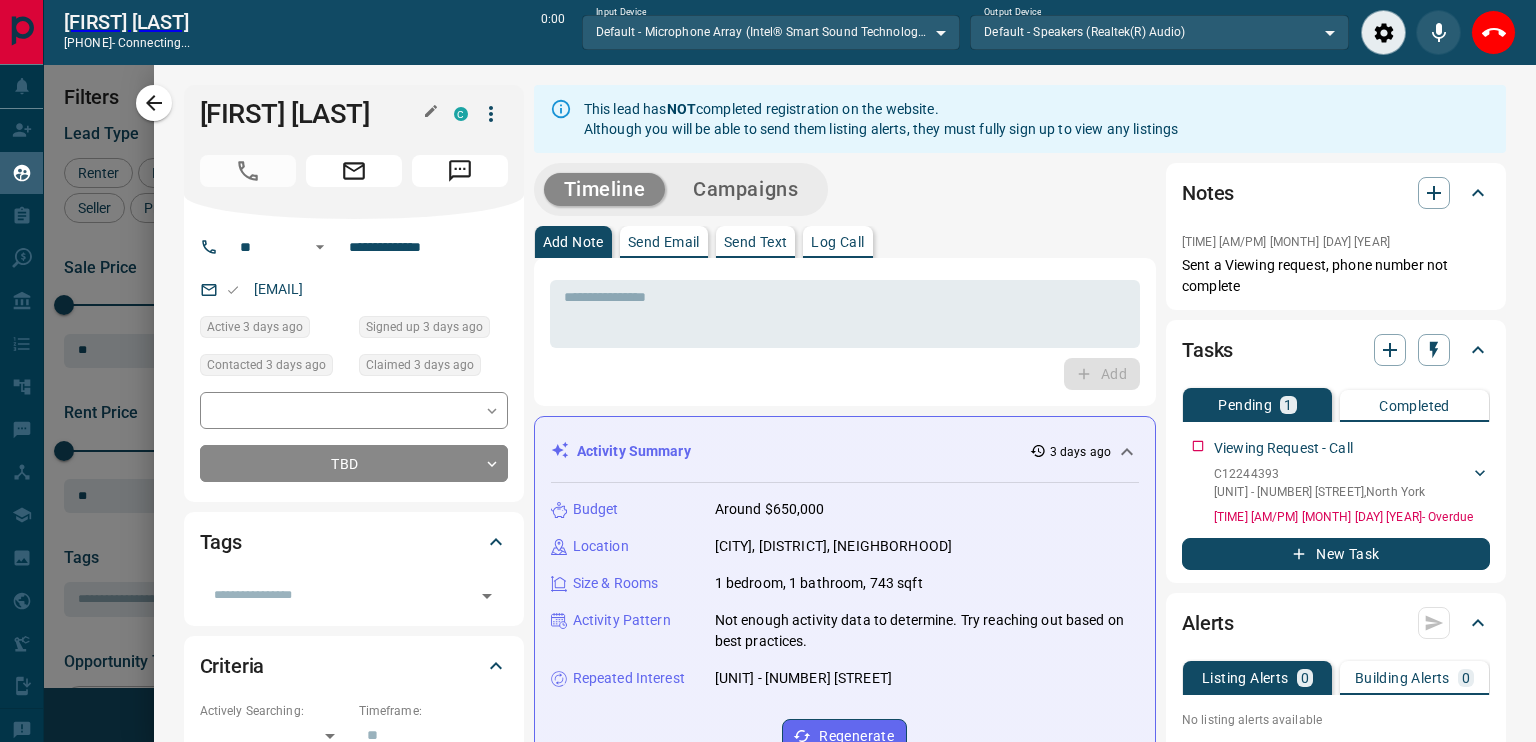 scroll, scrollTop: 486, scrollLeft: 1143, axis: both 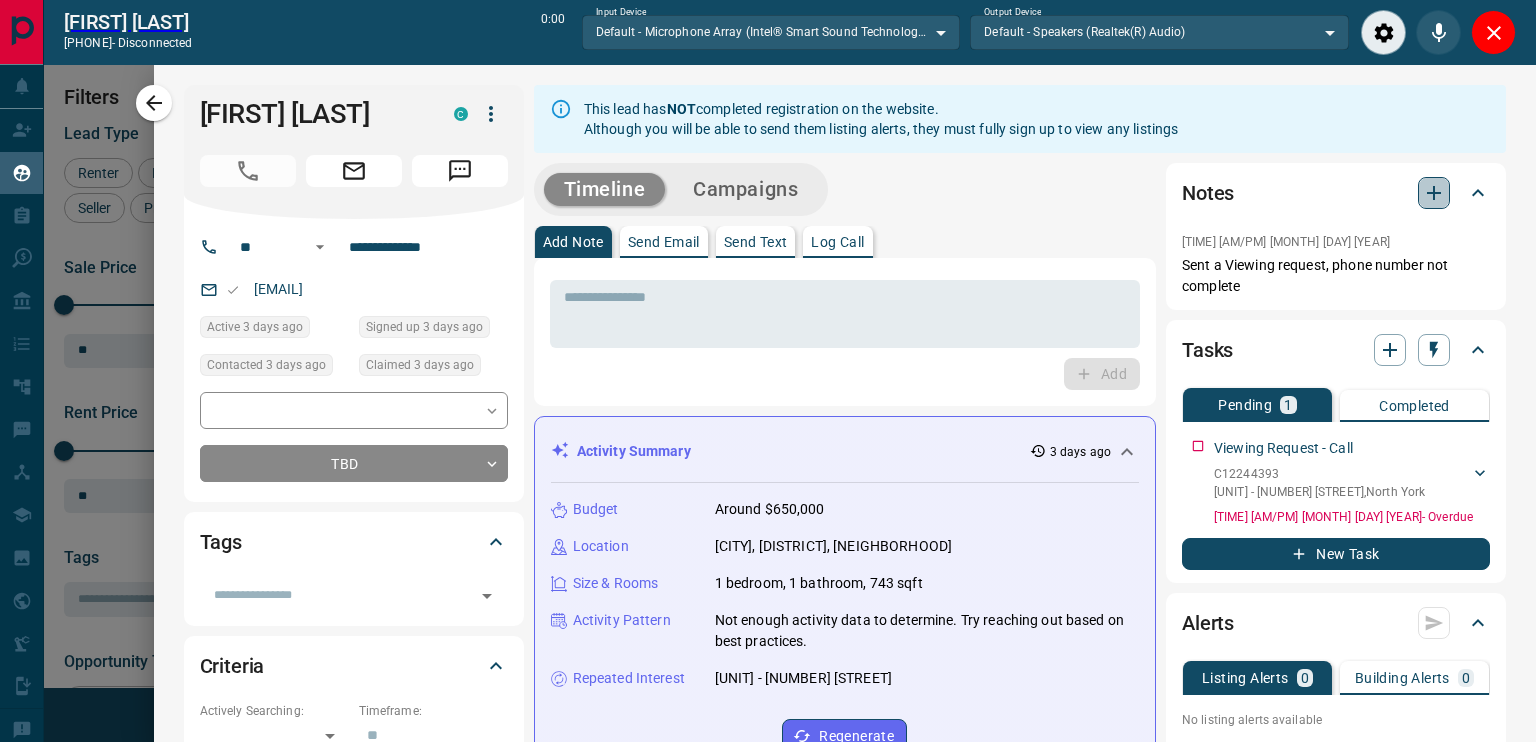click at bounding box center [1434, 193] 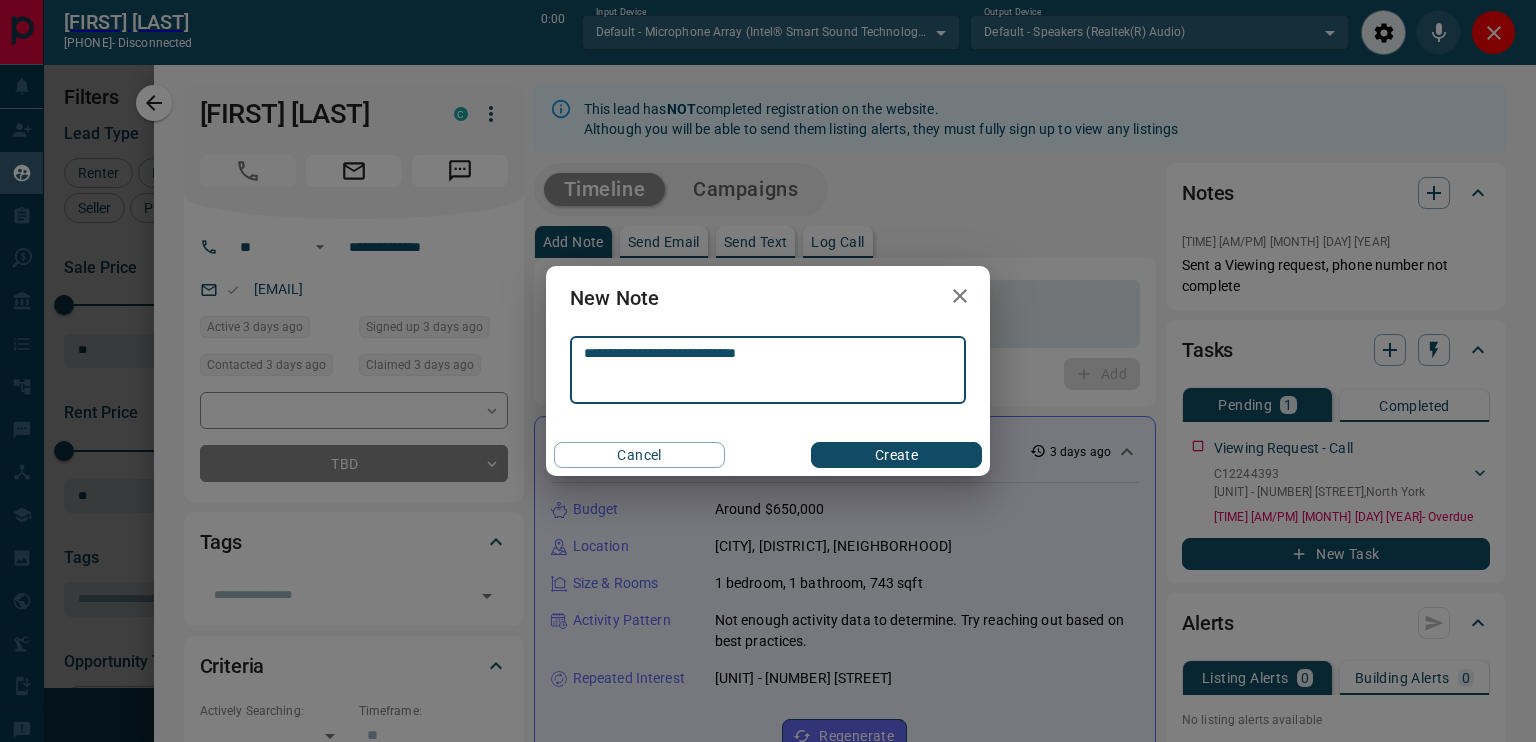 type on "**********" 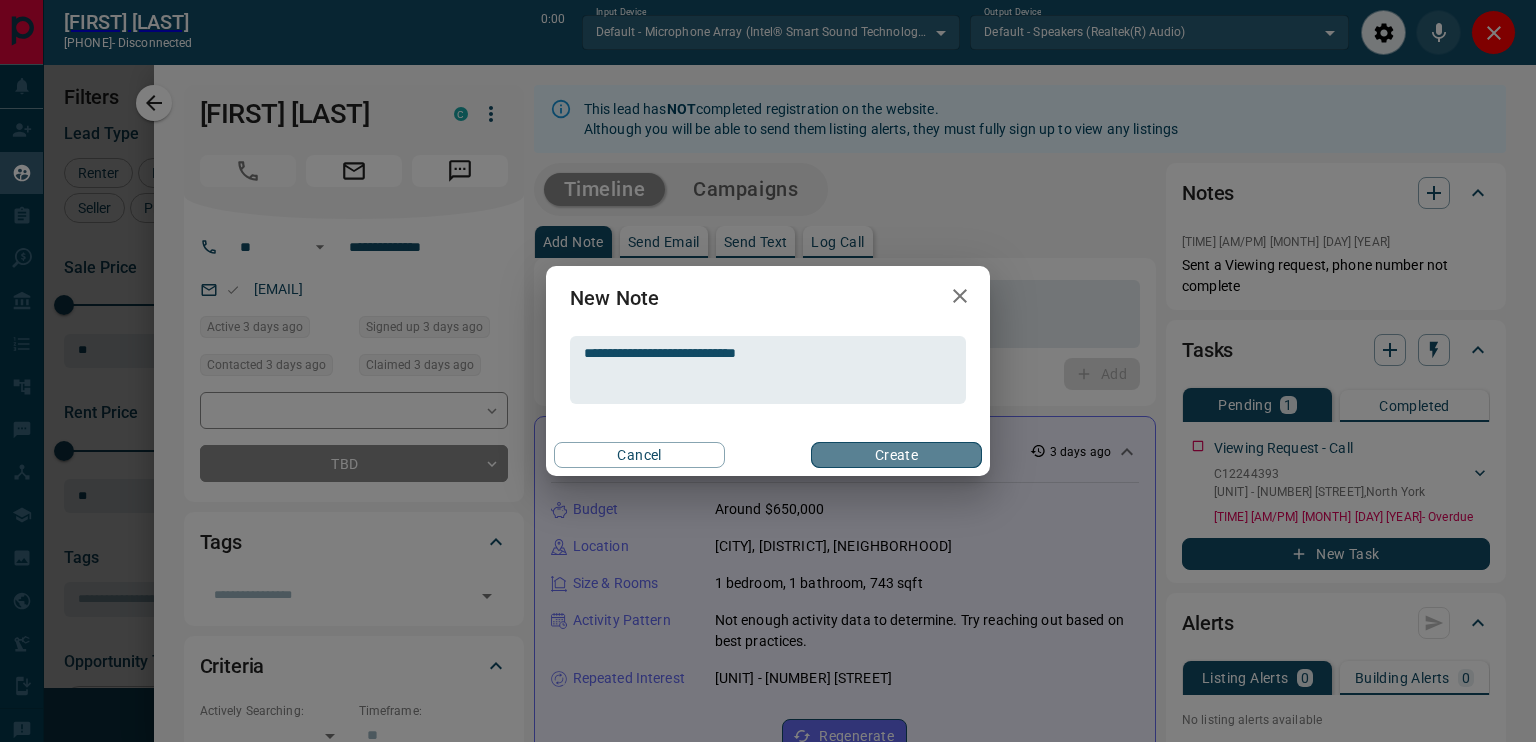 click on "Create" at bounding box center (896, 455) 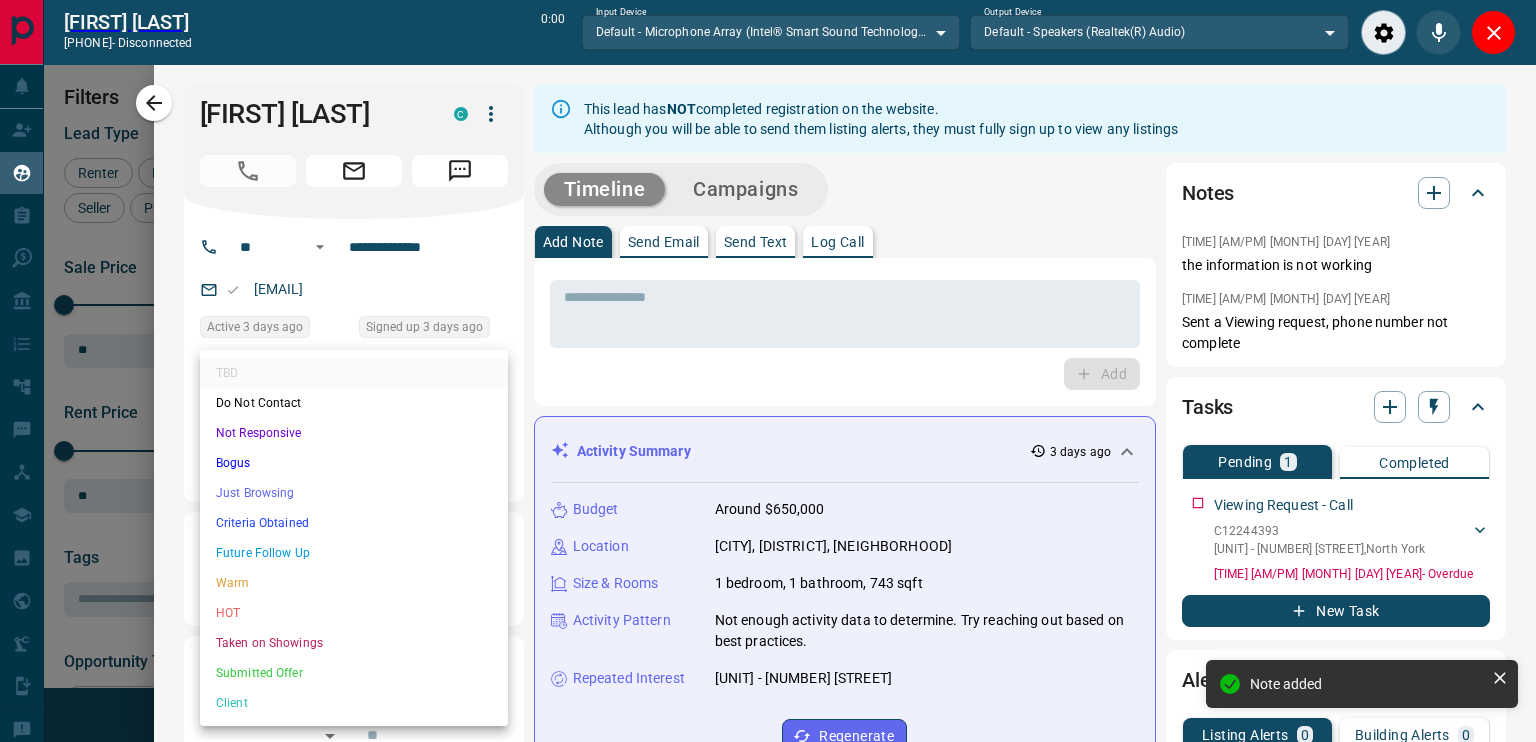 click on "Lead Transfers Claim Leads My Leads Tasks Opportunities Deals Campaigns Automations Messages Broker Bay Training Media Services Agent Resources Precon Worksheet Mobile Apps Disclosure Logout [FIRST] [LAST] [PHONE]  -   disconnected 0:00 Input Device Default - Microphone Array (Intel® Smart Sound Technology for Digital Microphones) ******* ​ Output Device Default - Speakers (Realtek(R) Audio) ******* ​ My Leads Filters 1 Manage Tabs New Lead All 7528 TBD 43 Do Not Contact - Not Responsive 1838 Bogus 703 Just Browsing 1992 Criteria Obtained 2117 Future Follow Up 451 Warm 119 HOT 56 Taken on Showings 70 Submitted Offer 3 Client 136 Name Details Last Active Claimed Date Status Tags [FIRST] [LAST] Buyer C $[PRICE] - $[PRICE] [DISTRICT], [CITY] [DAYS_AGO] Contacted [DAYS_AGO] [DAYS_AGO] Signed up [YEARS_AGO] TBD + [FIRST] [LAST] Buyer C $[PRICE] - $[PRICE] [DISTRICT], [CITY] [DAYS_AGO] Contacted [DAYS_AGO] [DAYS_AGO] Signed up [YEARS_AGO] TBD + [FIRST] [LAST] Buyer C $[PRICE] - $[PRICE] [DISTRICT], [CITY] [HOURS_AGO] Contacted [DAYS_AGO] TBD +" at bounding box center (768, 360) 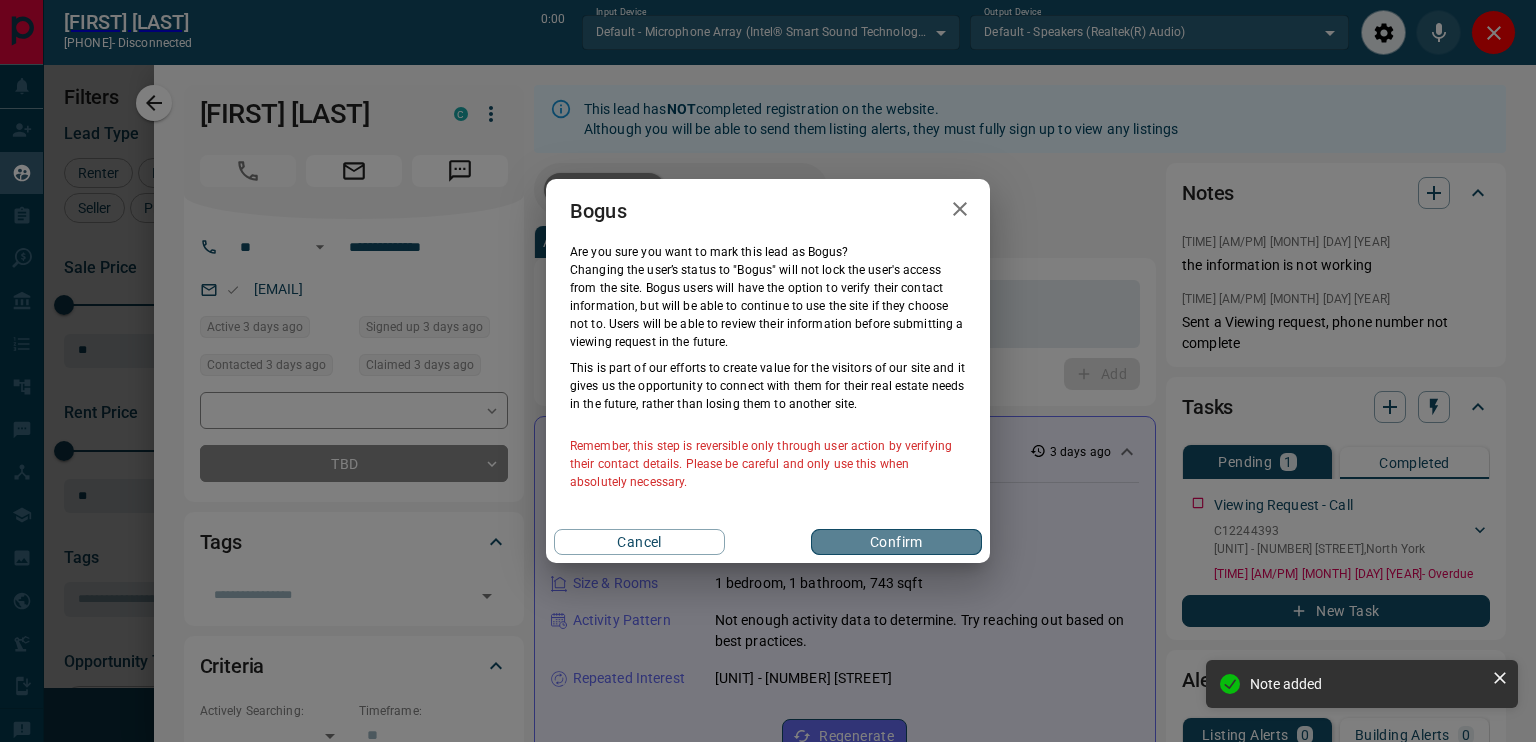 click on "Confirm" at bounding box center (896, 542) 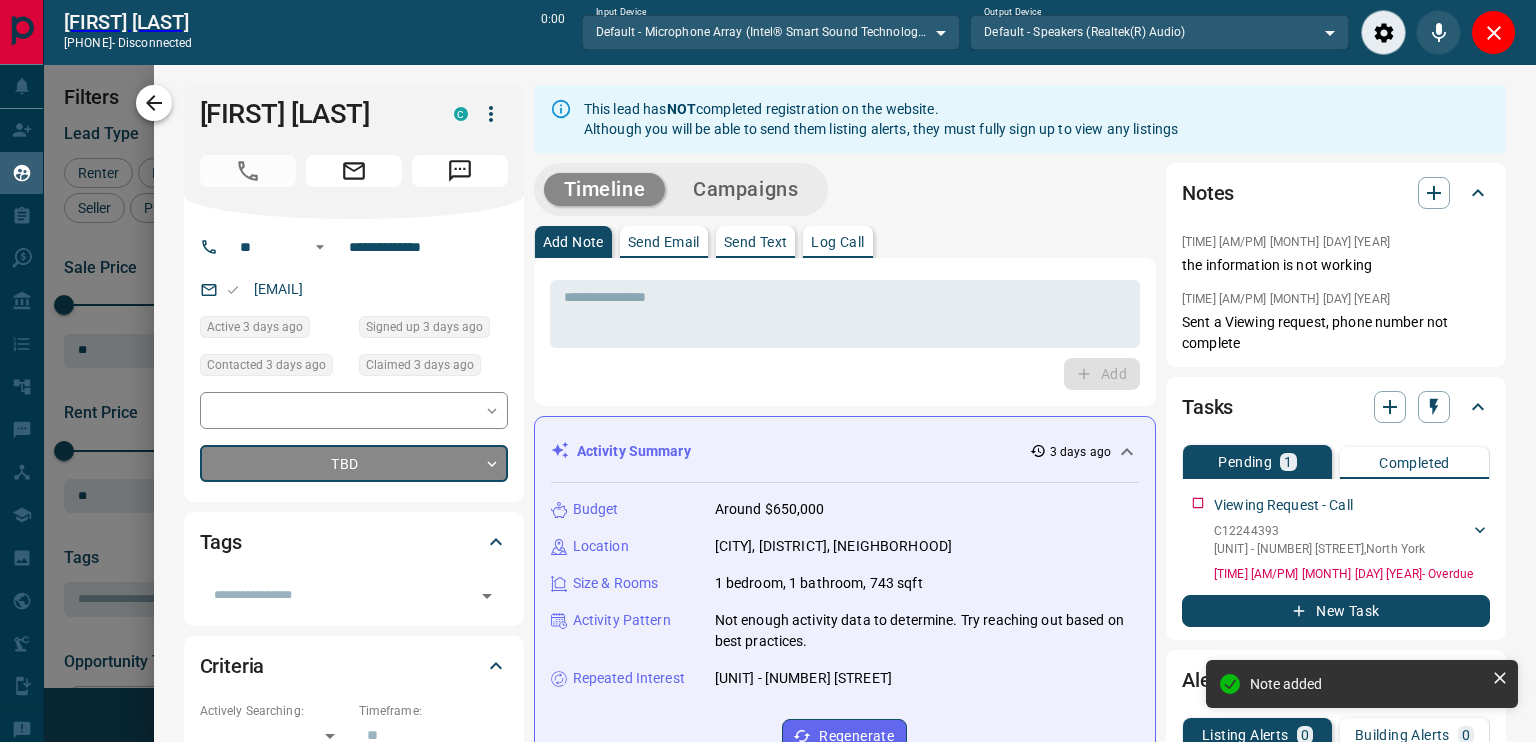 type on "**********" 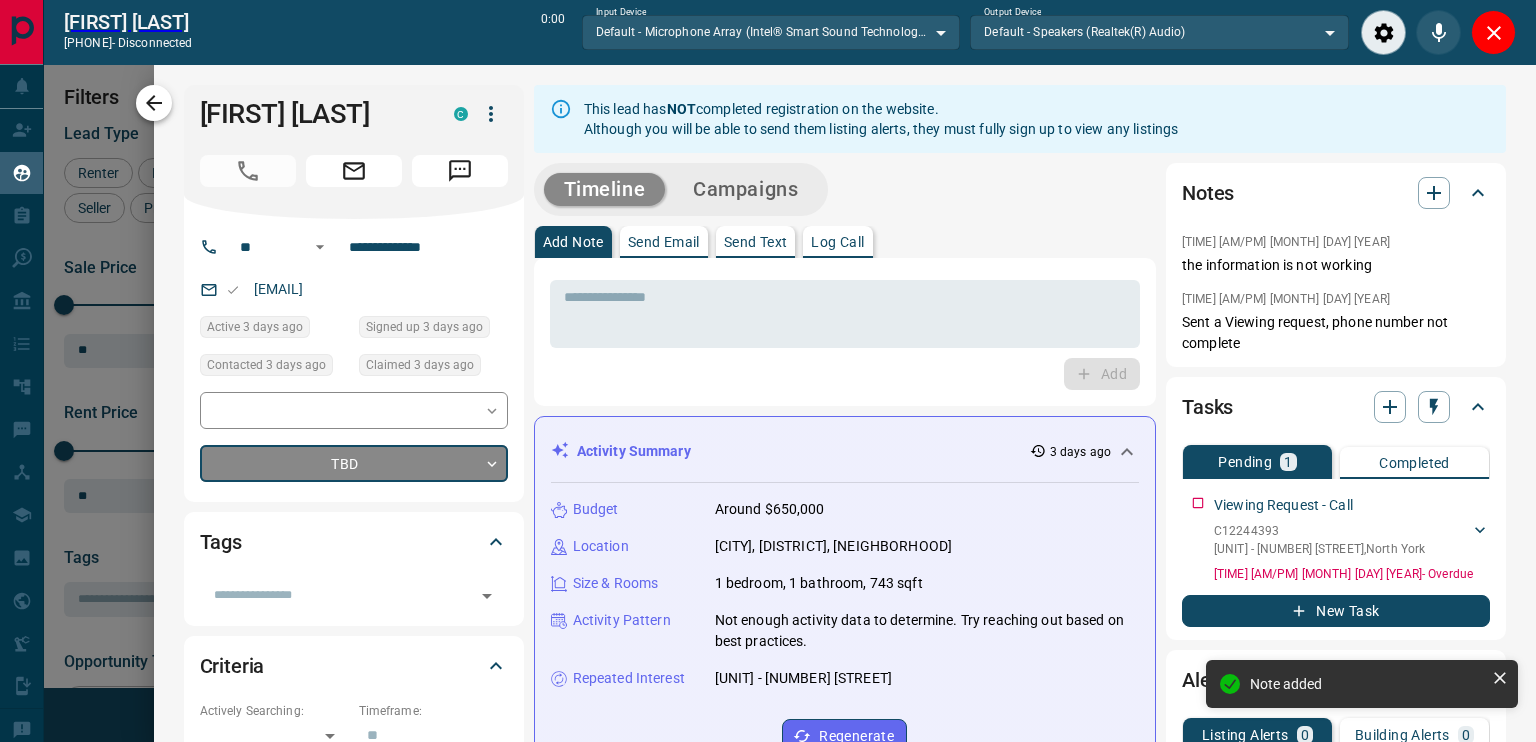 type on "*" 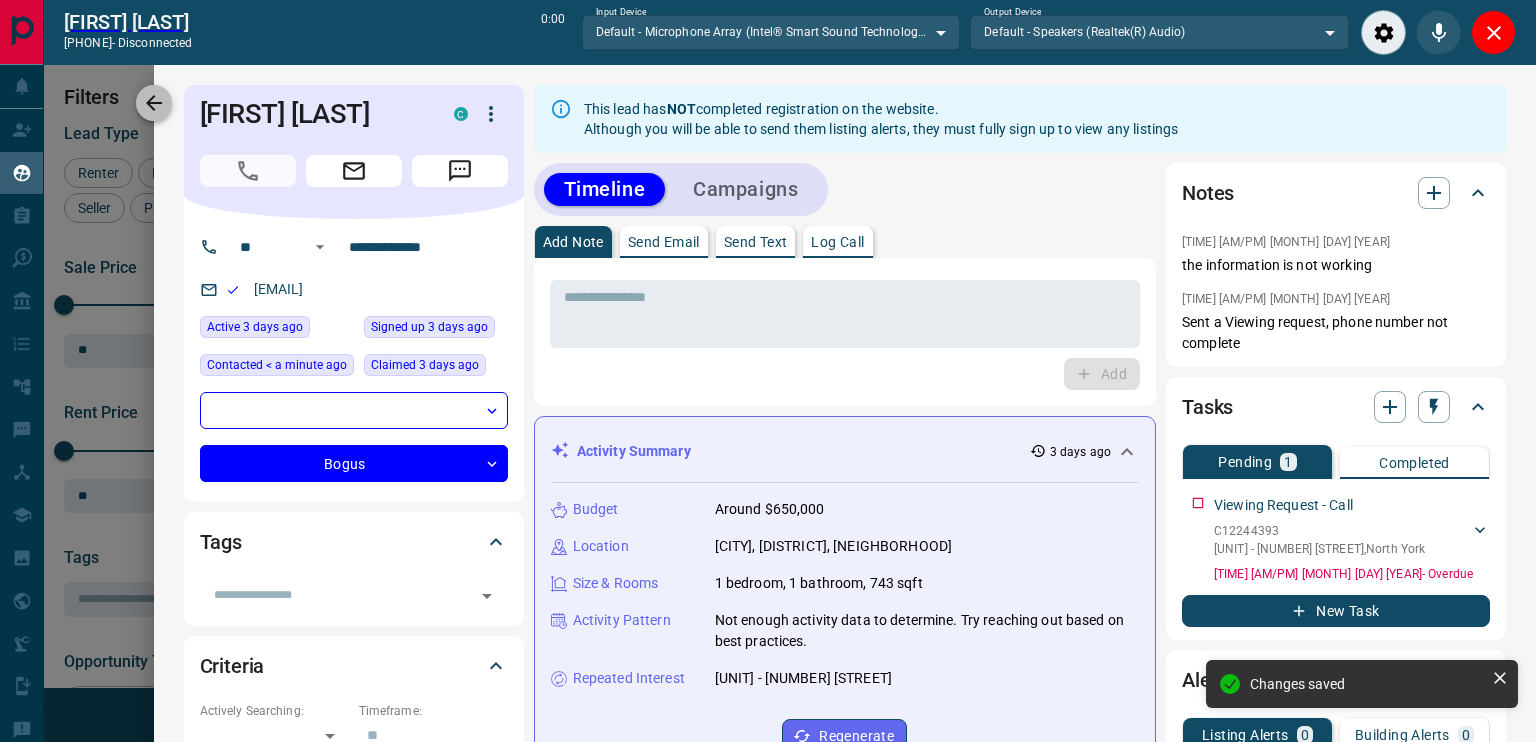 click at bounding box center (154, 103) 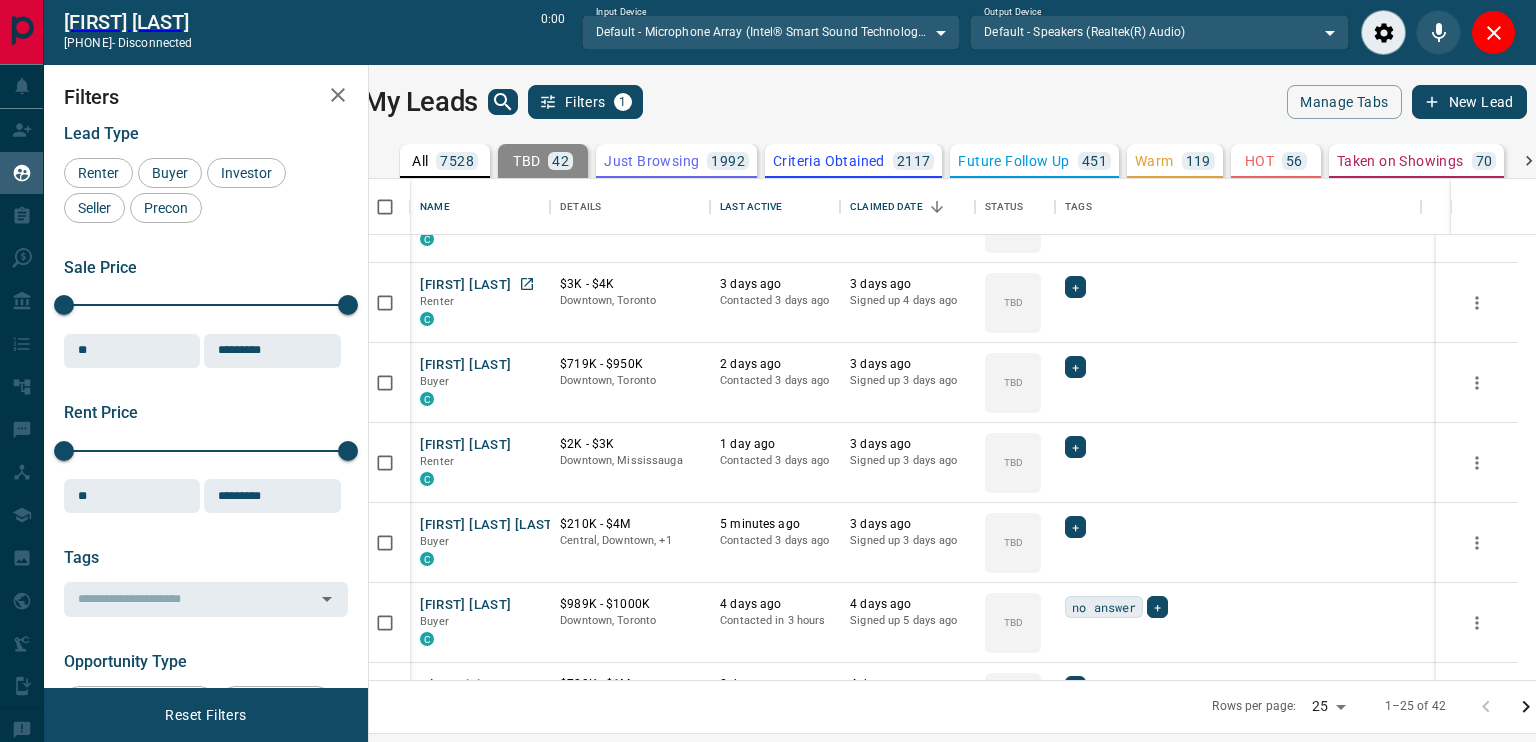 scroll, scrollTop: 1553, scrollLeft: 0, axis: vertical 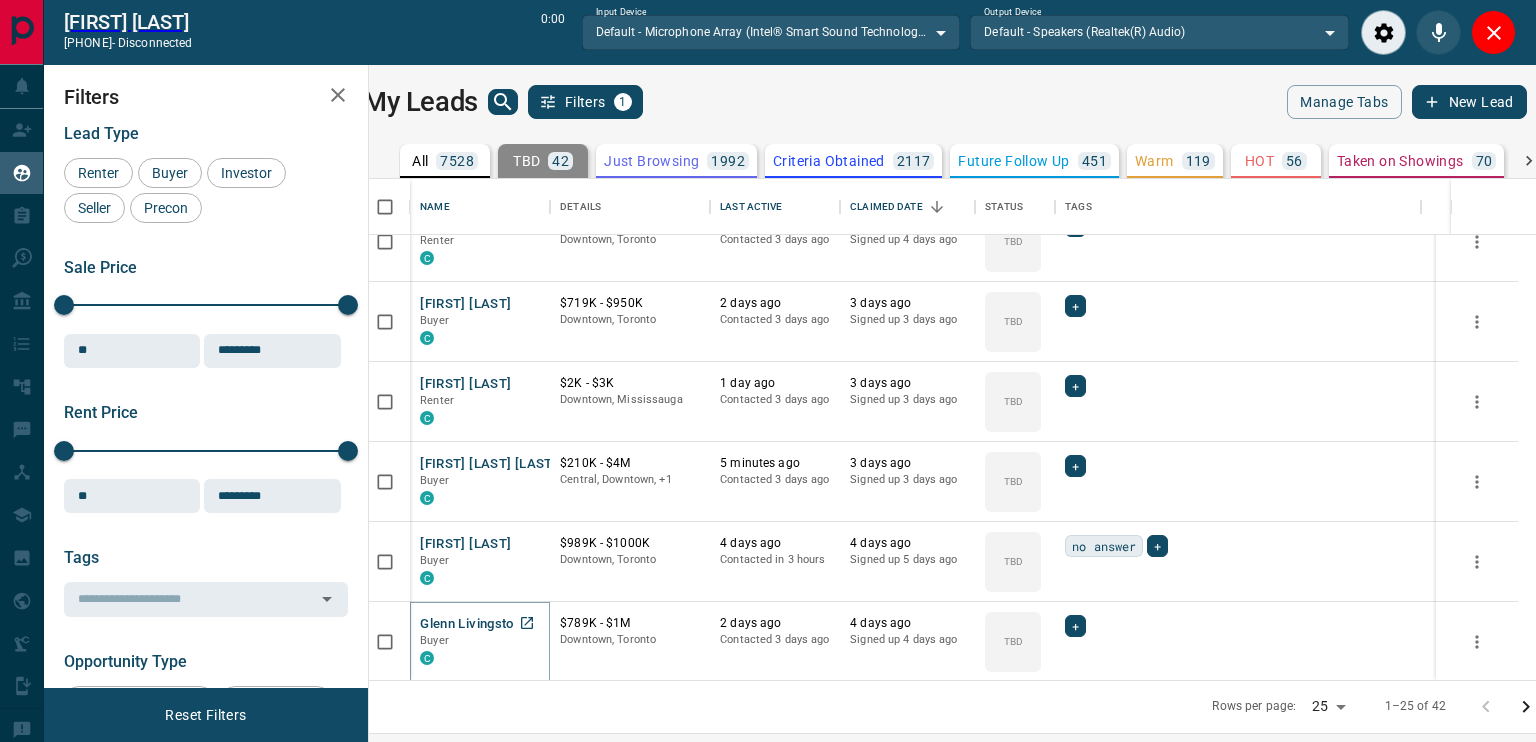 click on "Glenn Livingston" at bounding box center (470, 624) 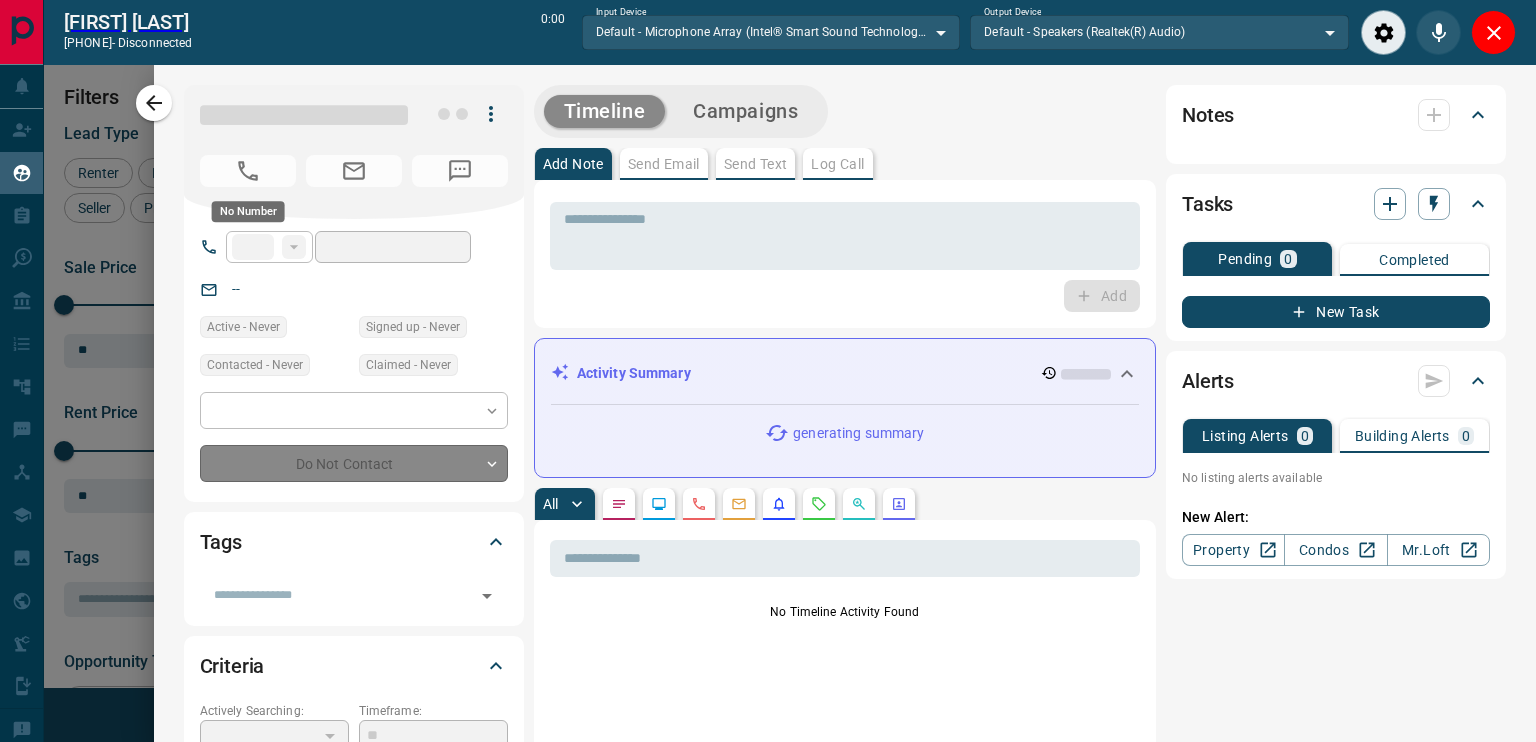 type on "**" 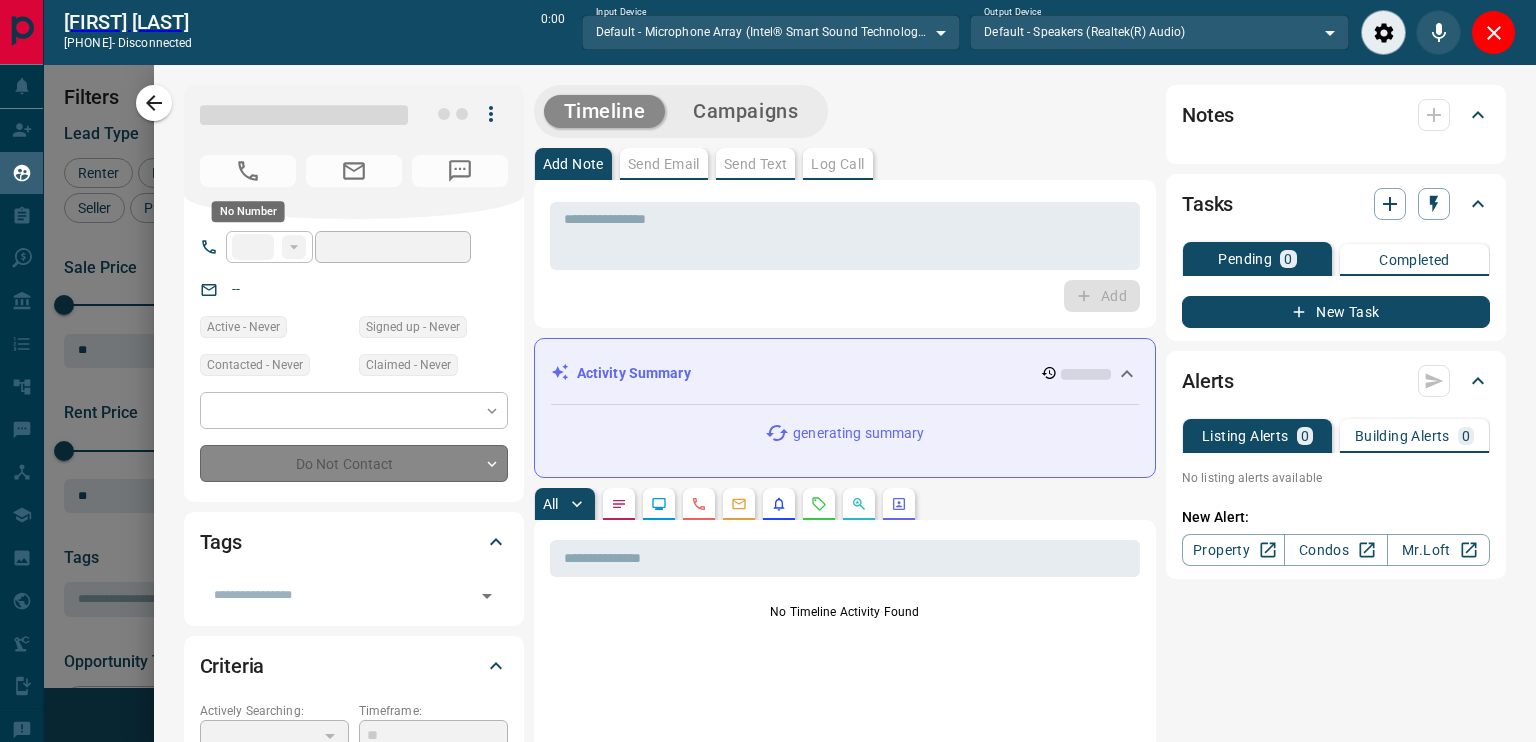 type on "**********" 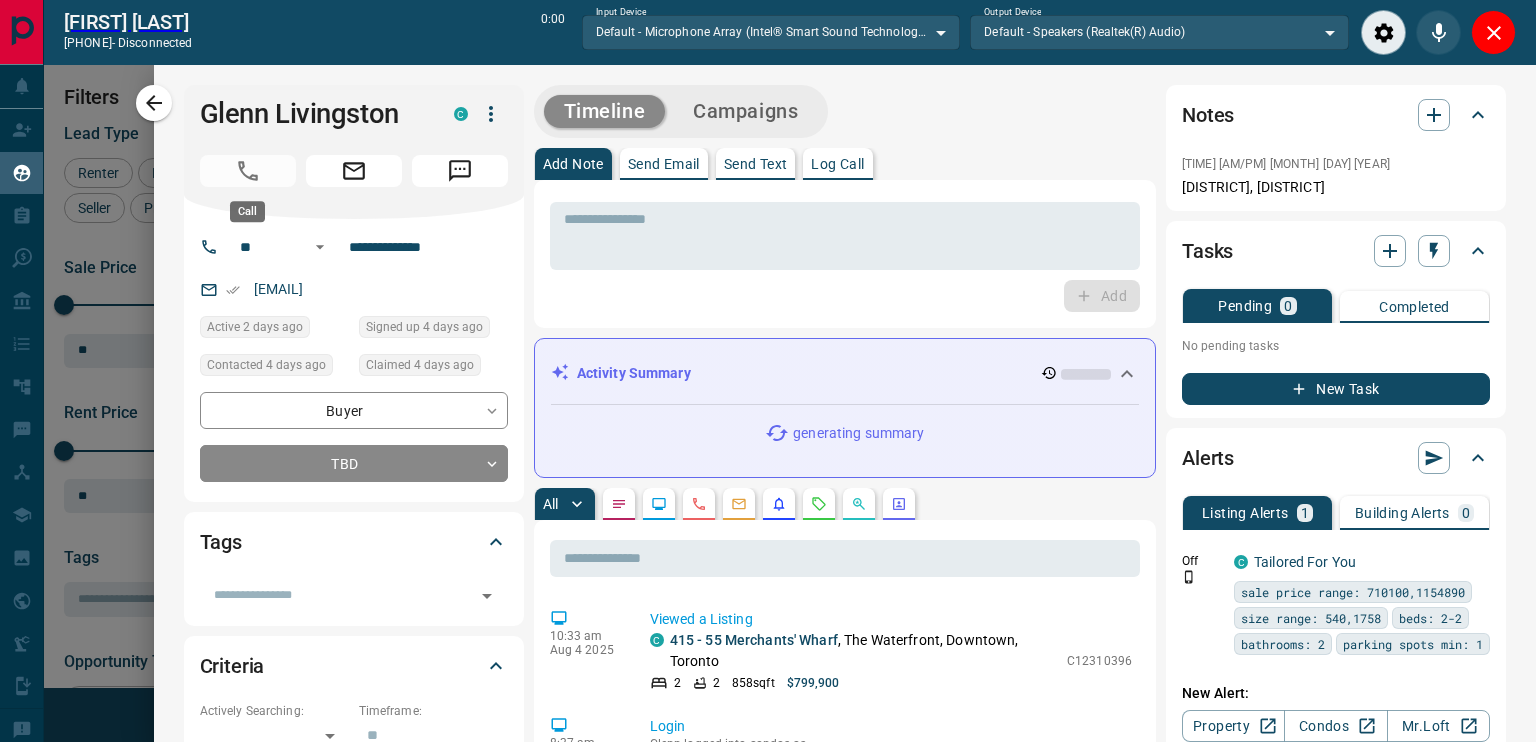 click at bounding box center (248, 171) 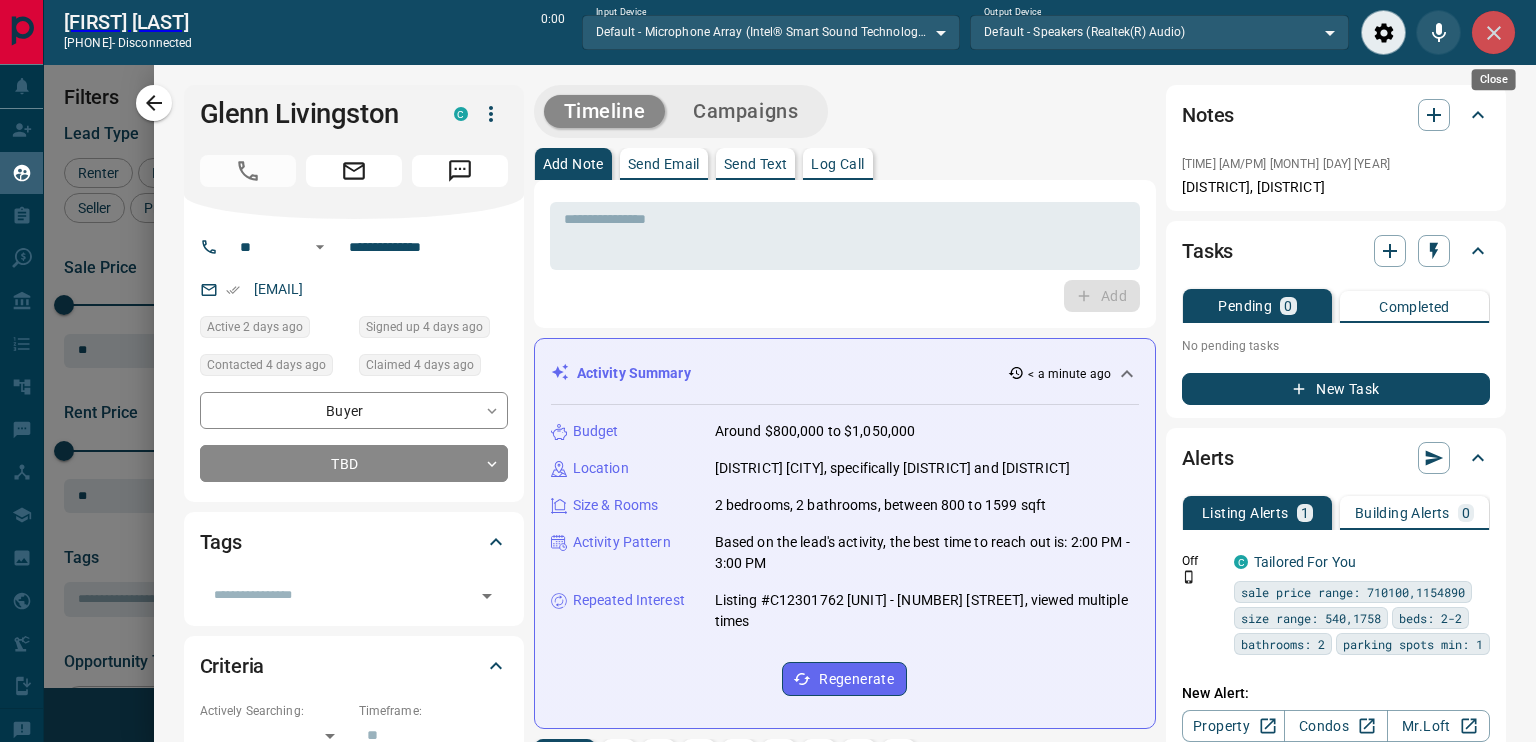 click 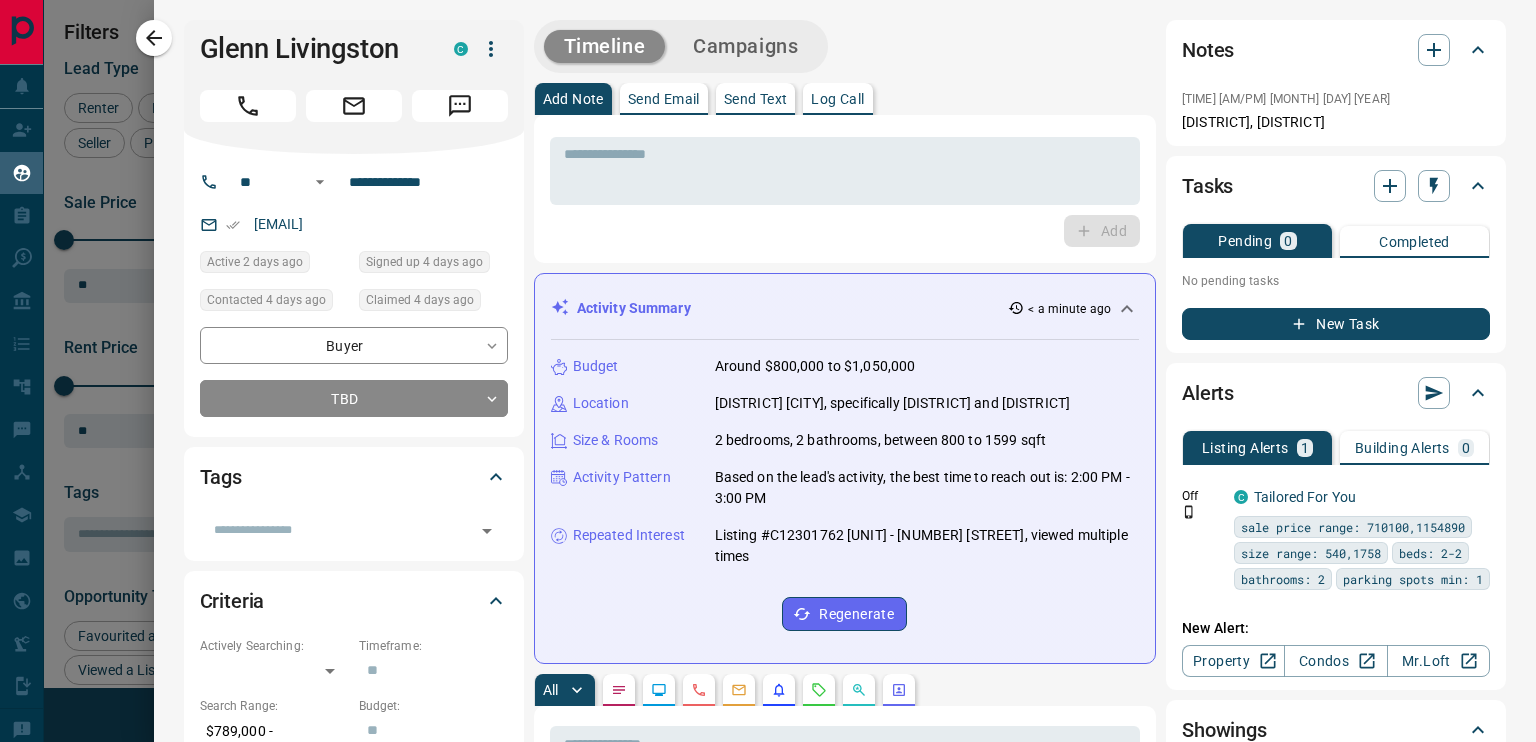 scroll, scrollTop: 16, scrollLeft: 16, axis: both 